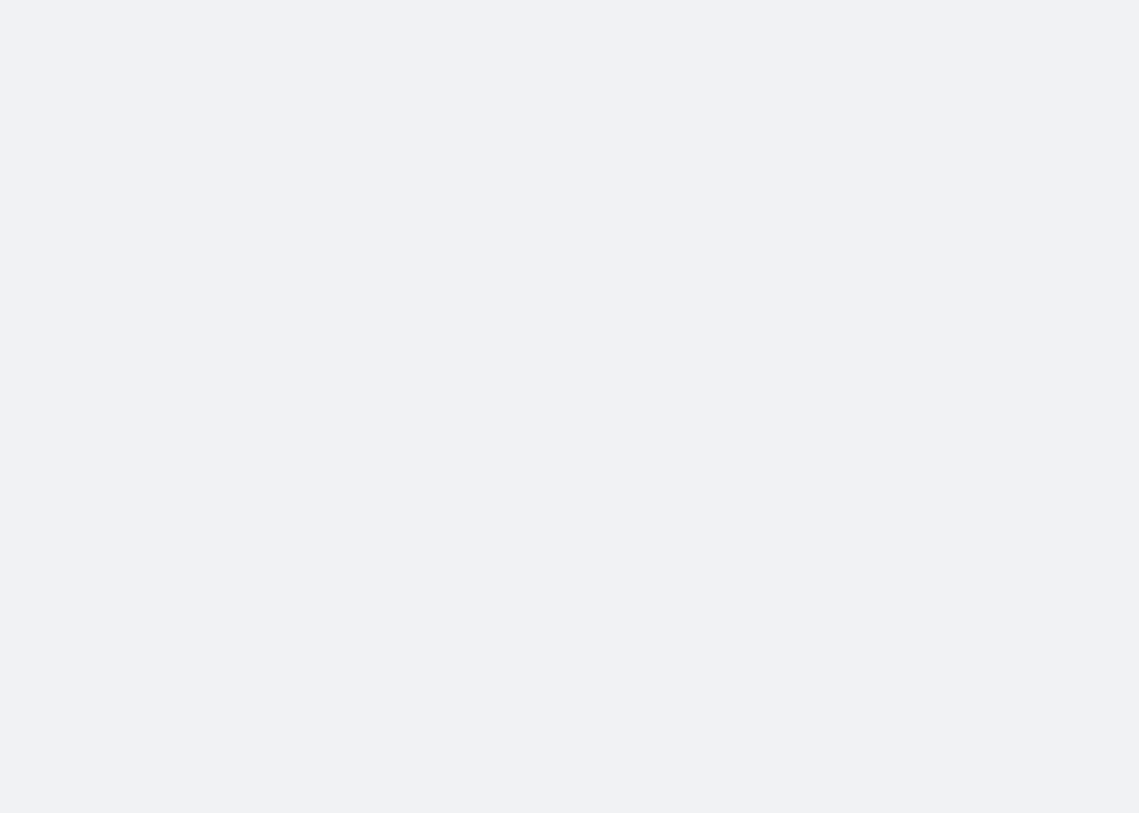 scroll, scrollTop: 0, scrollLeft: 0, axis: both 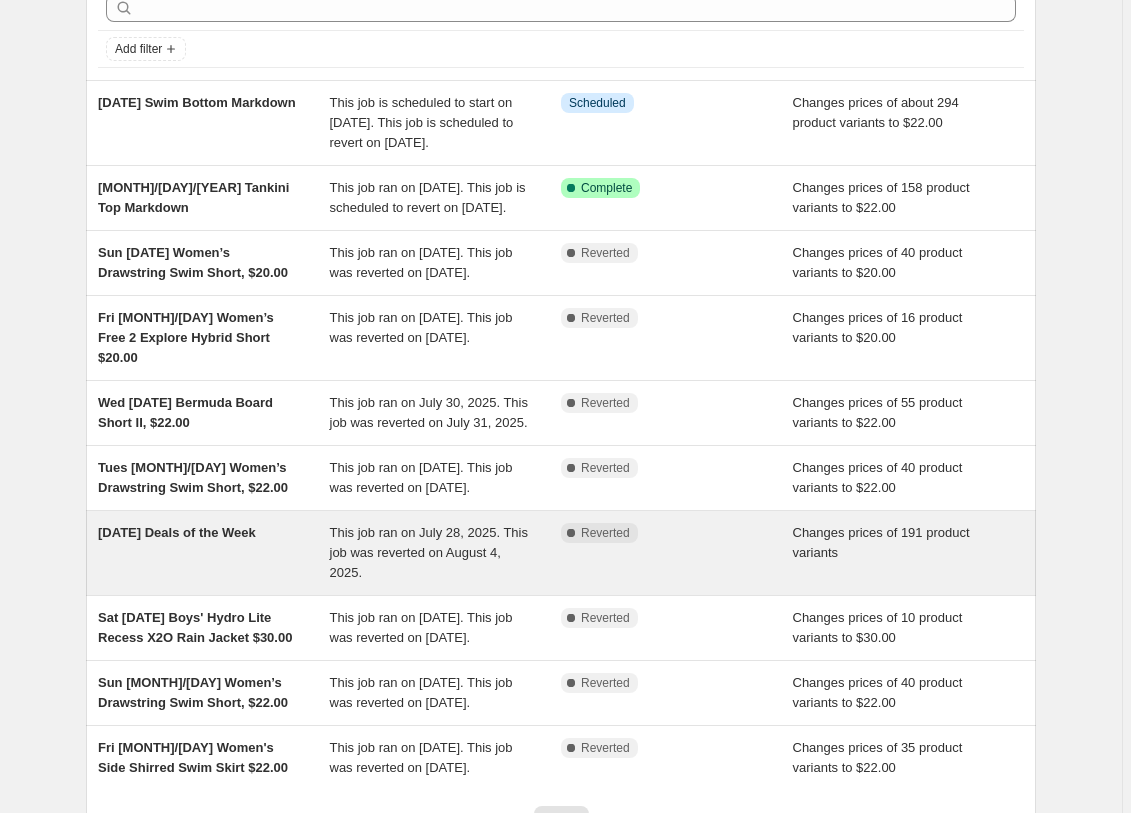 click on "[DATE] Deals of the Week This job ran on [DATE]. This job was reverted on [DATE]. Complete Reverted Changes prices of 191 product variants" at bounding box center (561, 553) 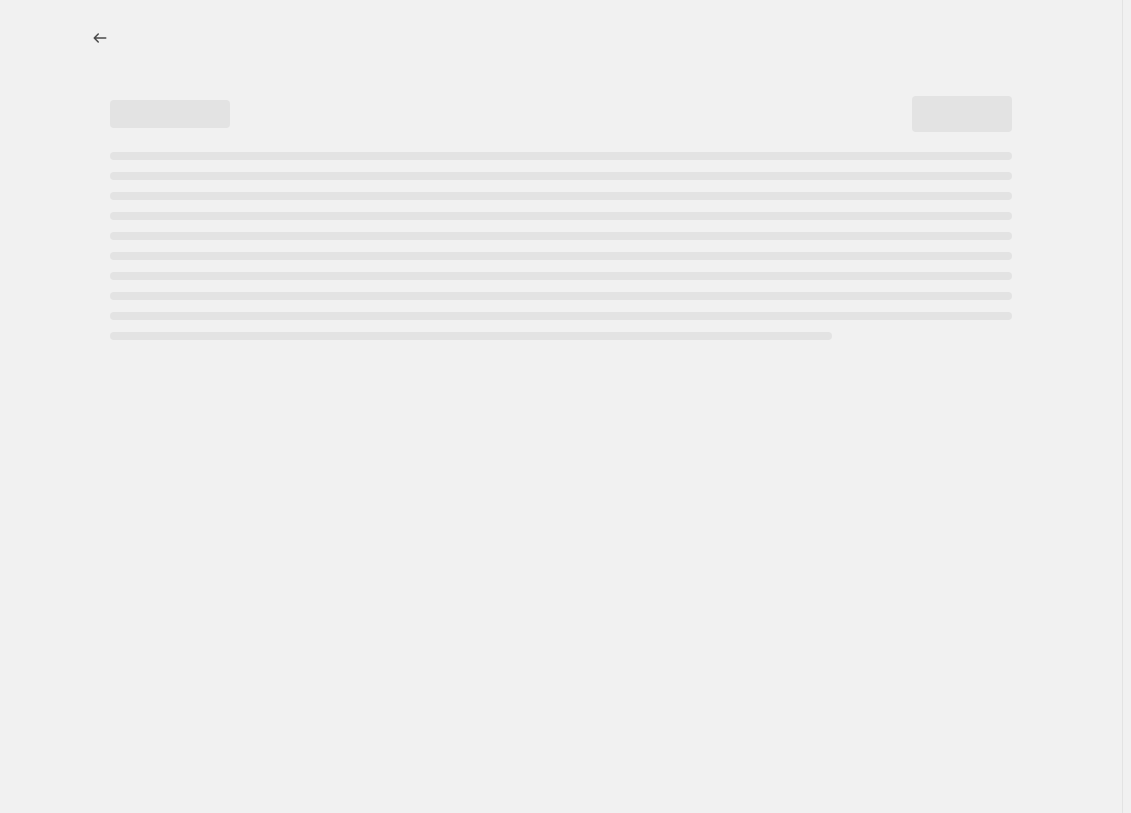 scroll, scrollTop: 0, scrollLeft: 0, axis: both 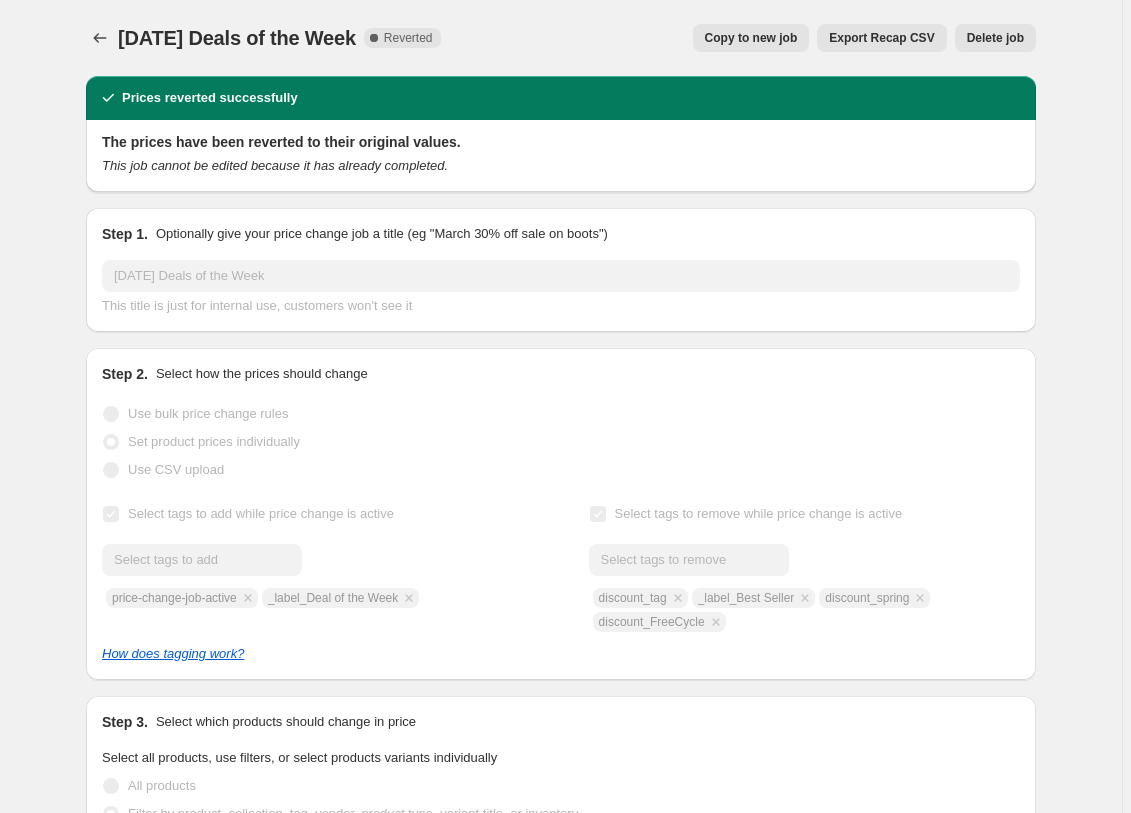 click on "Copy to new job" at bounding box center [751, 38] 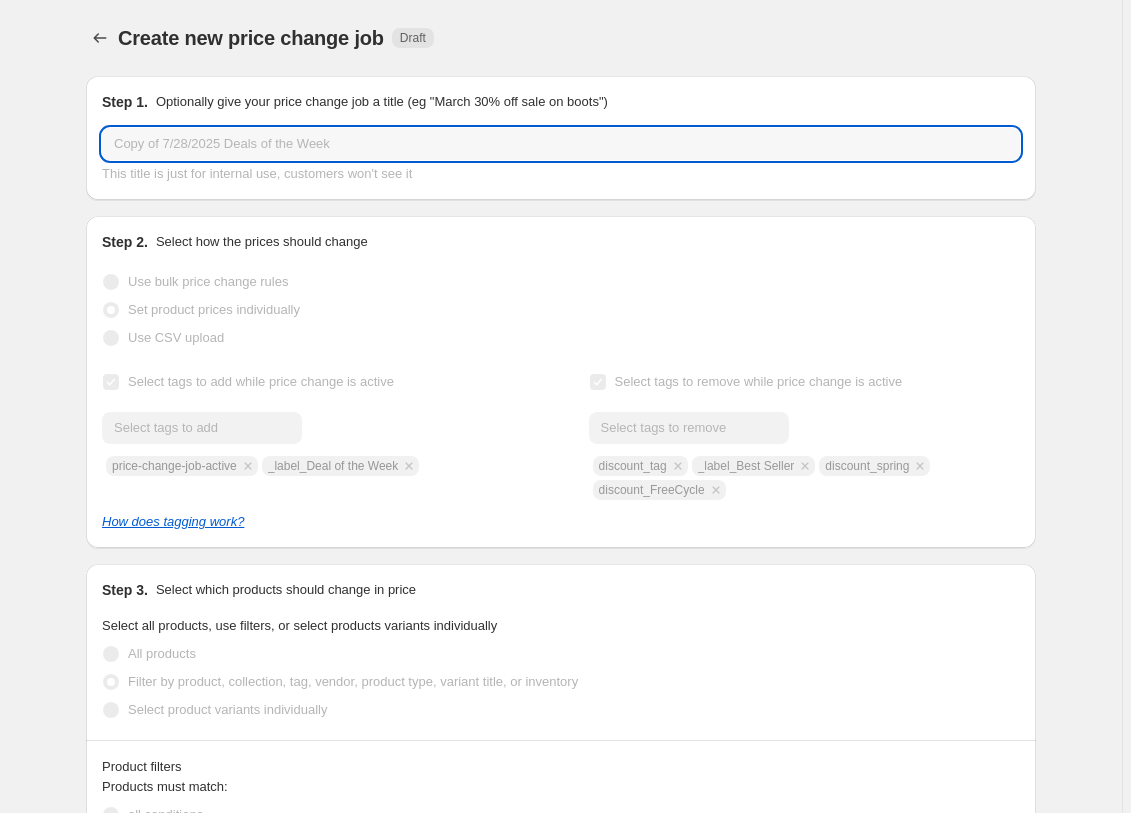 click on "Copy of 7/28/2025 Deals of the Week" at bounding box center [561, 144] 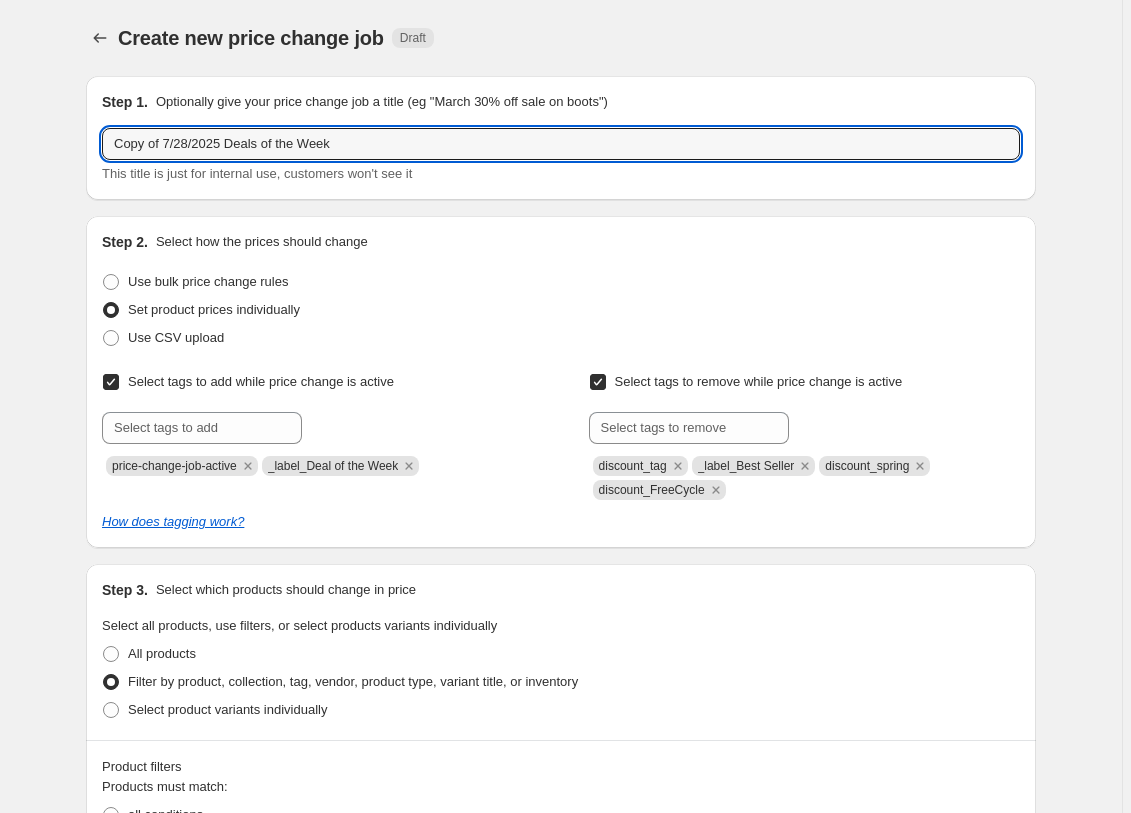 drag, startPoint x: 202, startPoint y: 141, endPoint x: 33, endPoint y: 135, distance: 169.10648 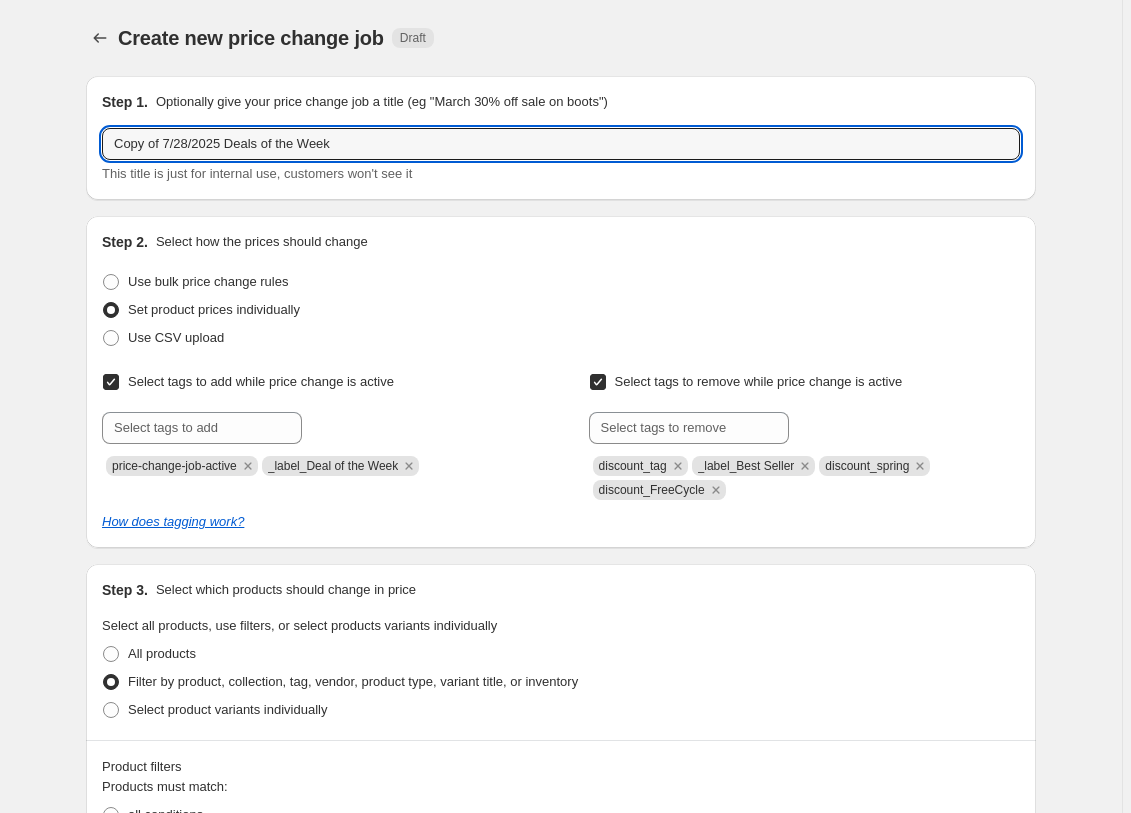 click on "Copy of 7/28/2025 Deals of the Week" at bounding box center (561, 144) 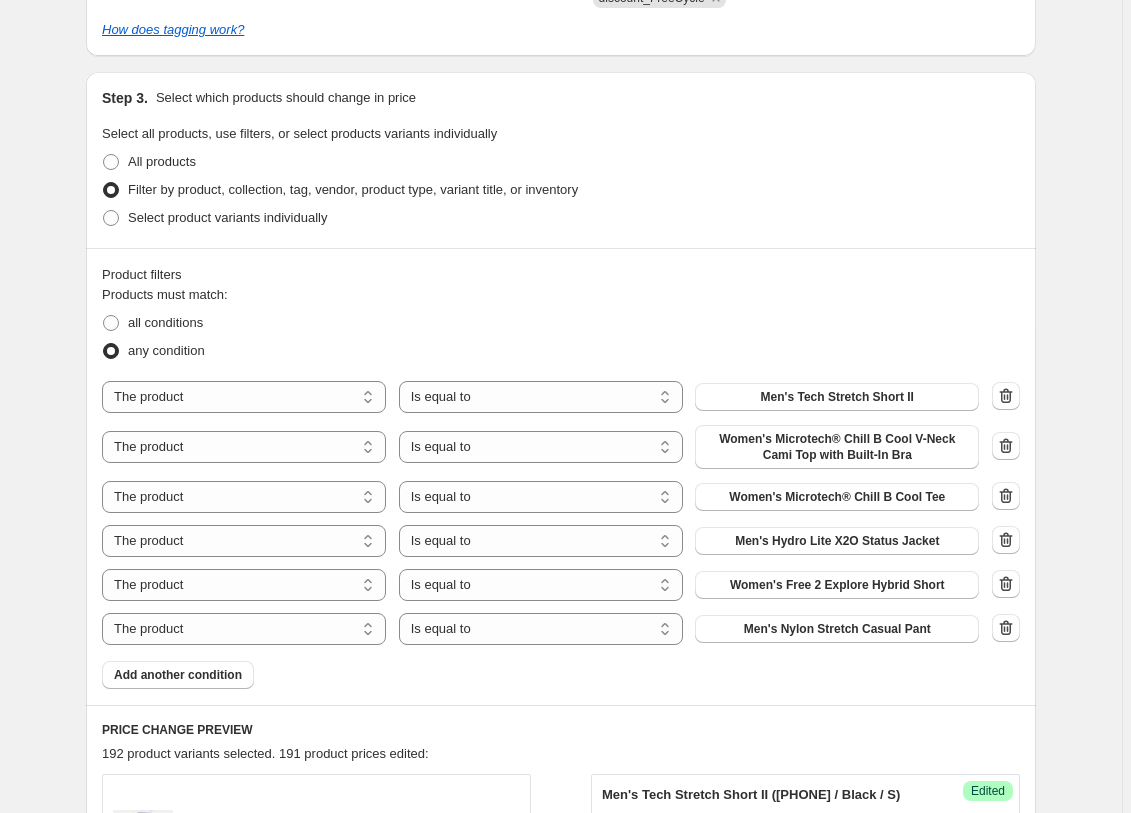 scroll, scrollTop: 510, scrollLeft: 0, axis: vertical 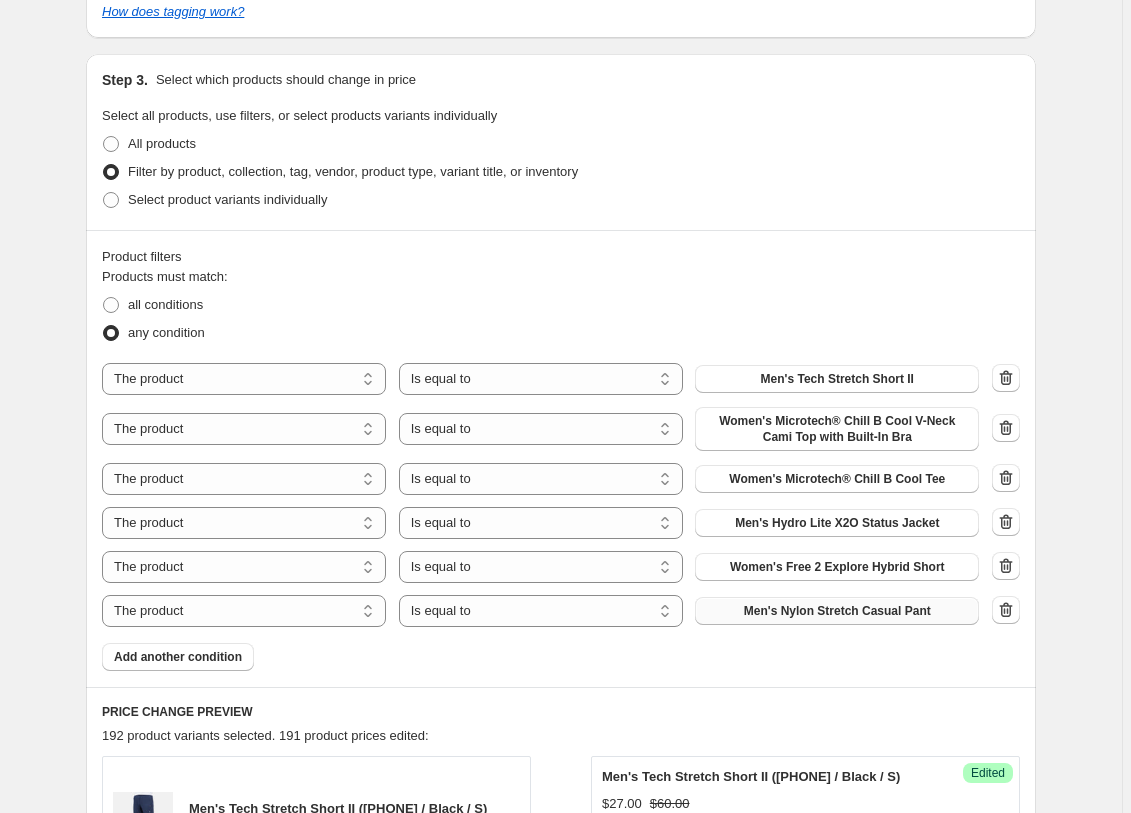 type on "[DATE] Deals of the Week" 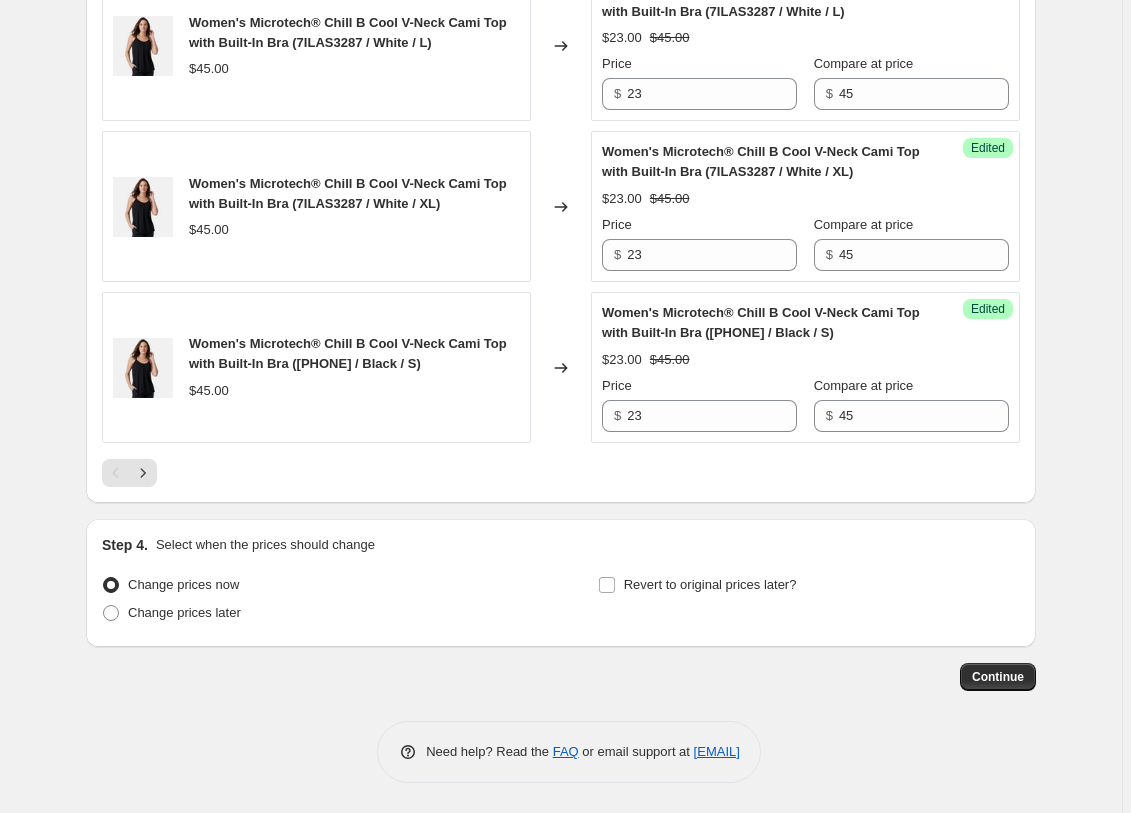 scroll, scrollTop: 4029, scrollLeft: 0, axis: vertical 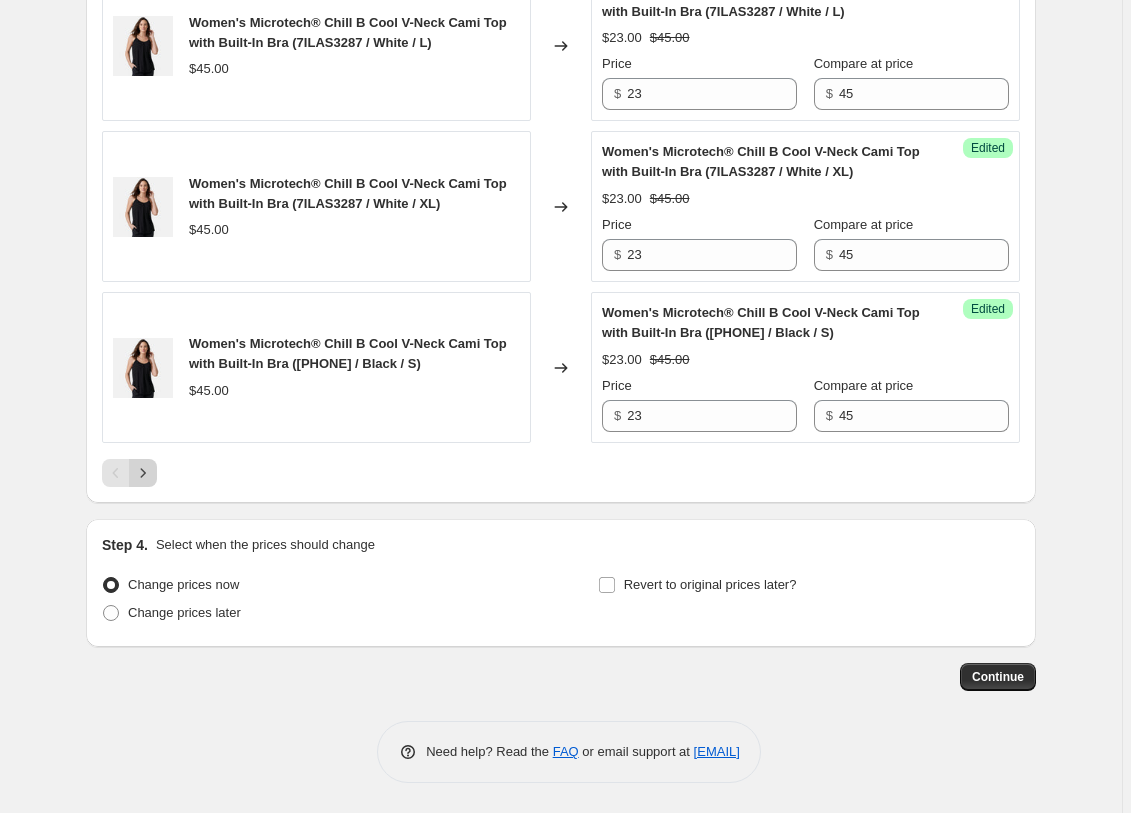 click 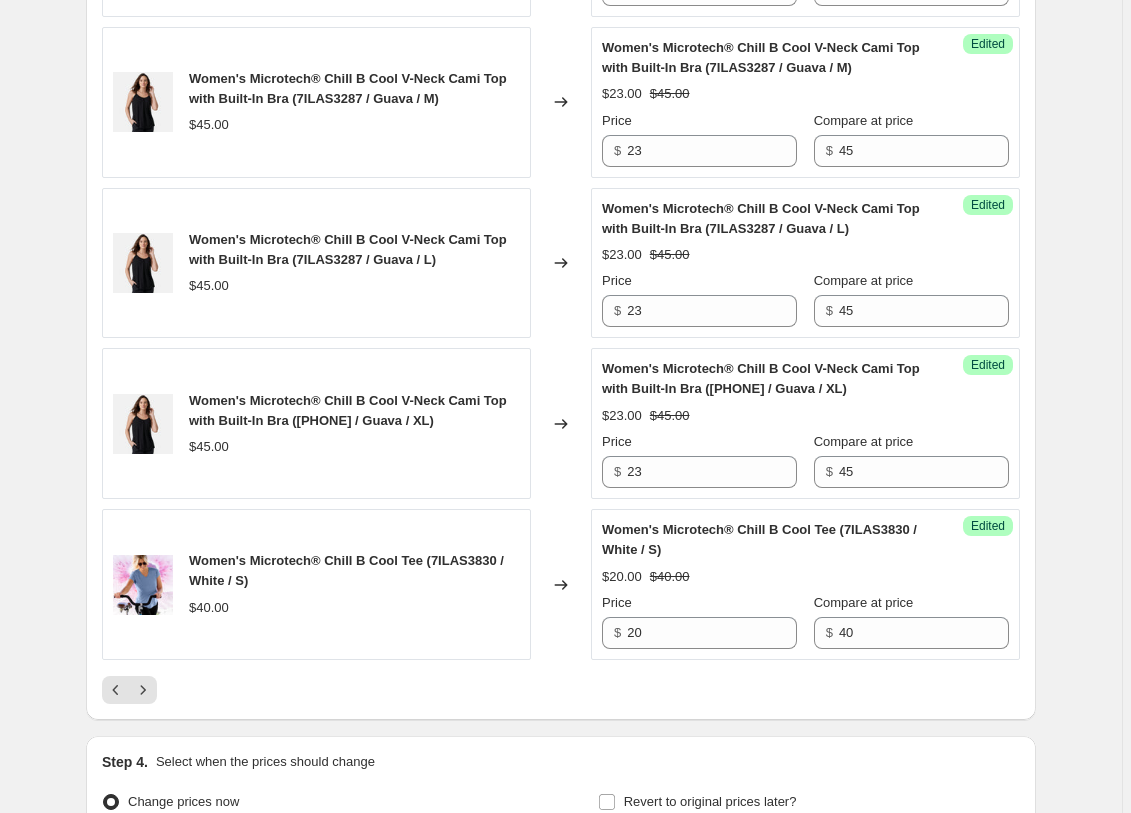 scroll, scrollTop: 3833, scrollLeft: 0, axis: vertical 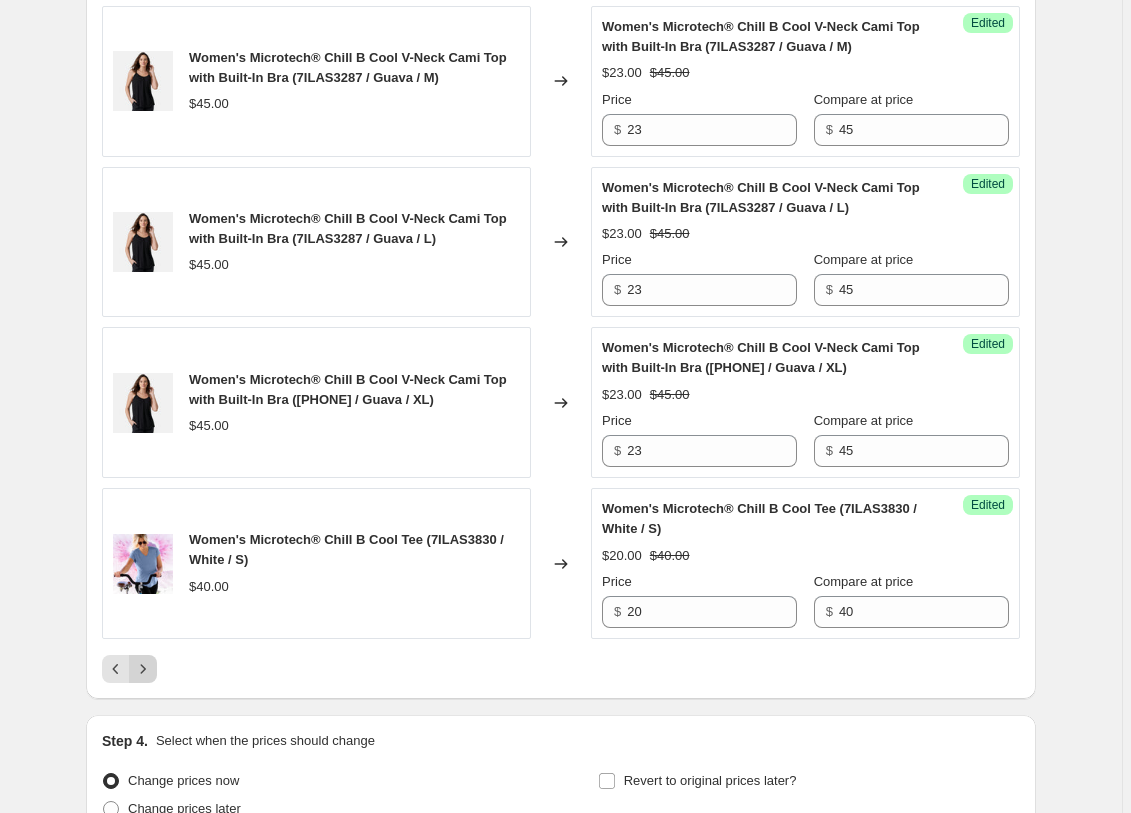 click 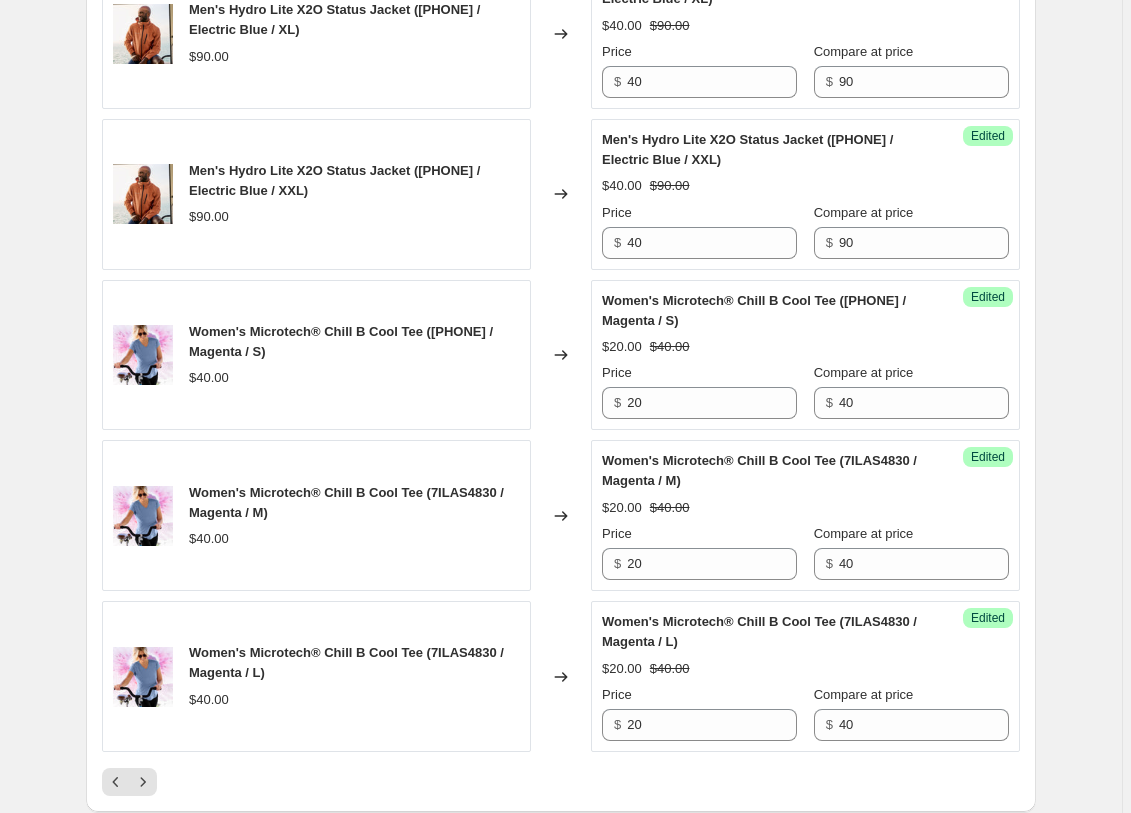 scroll, scrollTop: 3833, scrollLeft: 0, axis: vertical 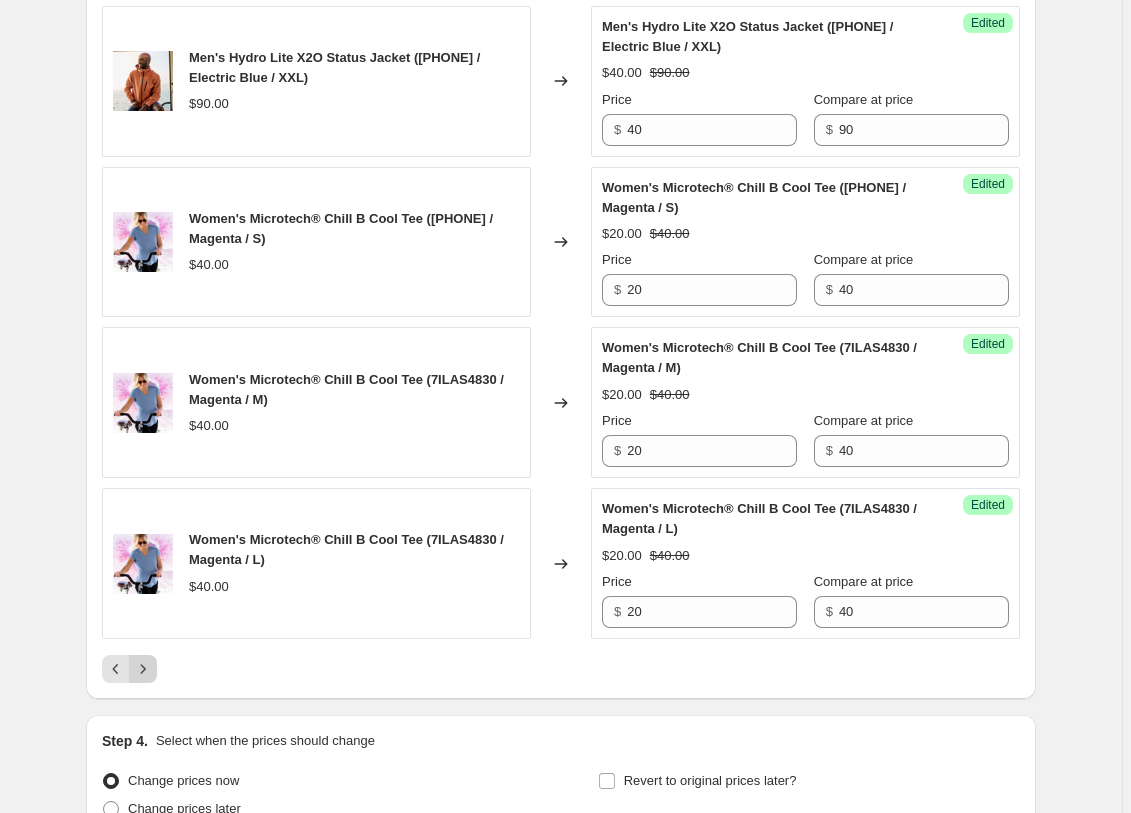 click 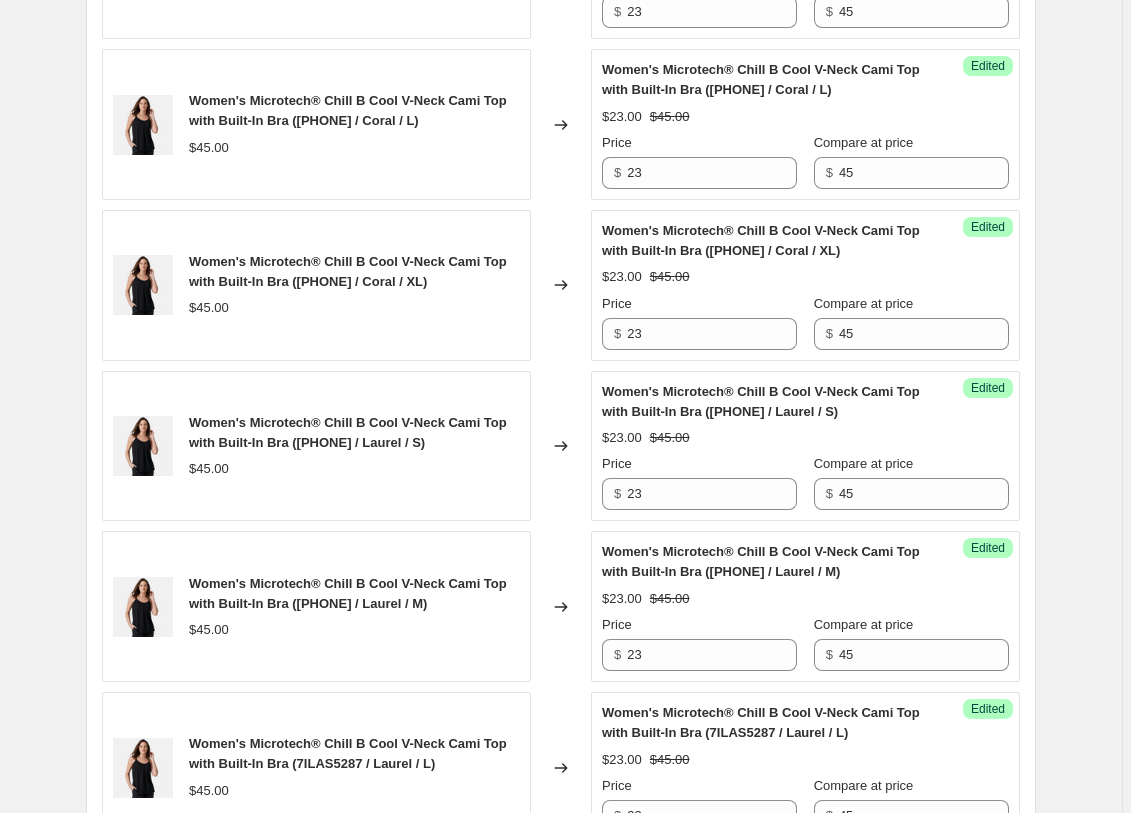 scroll, scrollTop: 4029, scrollLeft: 0, axis: vertical 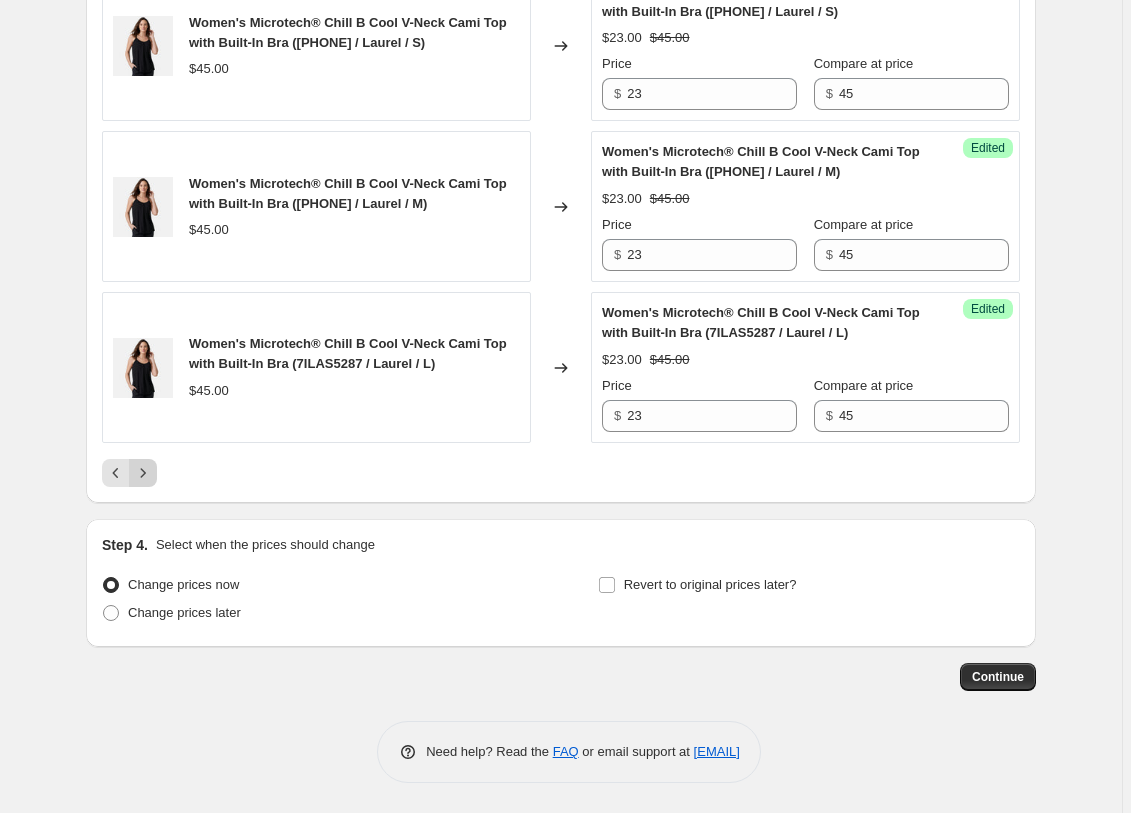 click 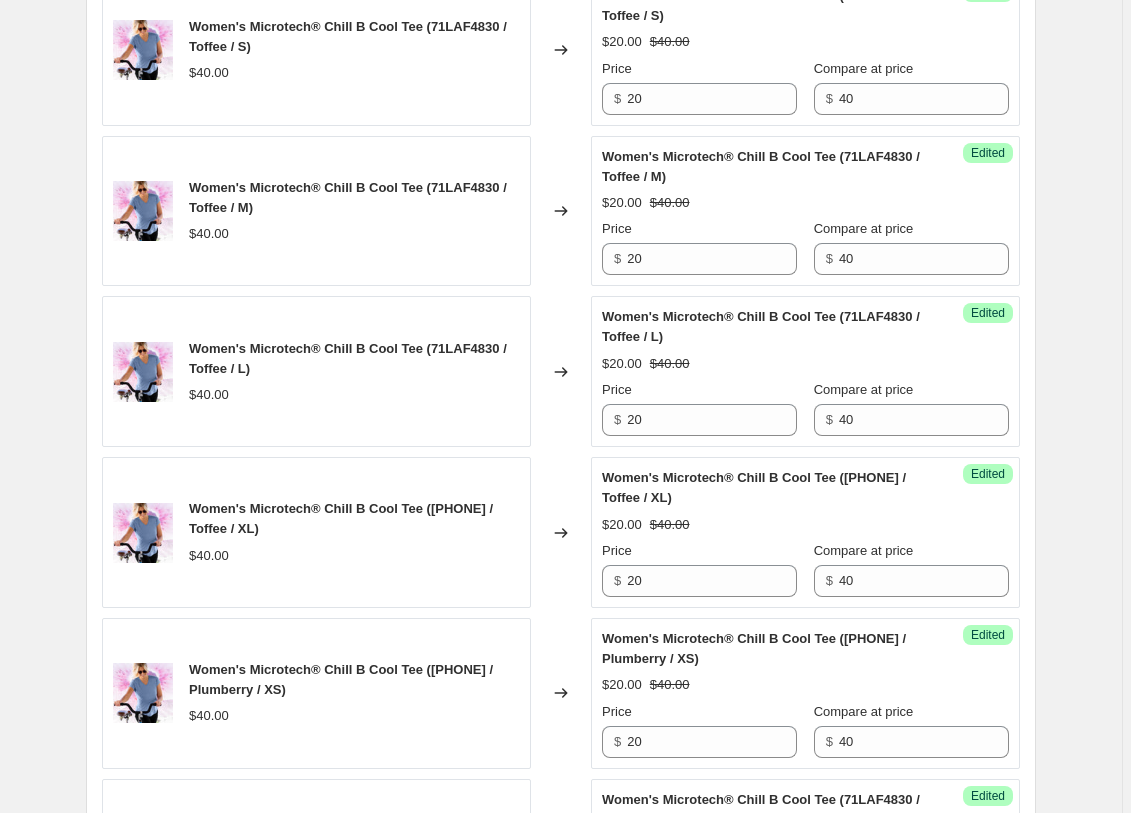 scroll, scrollTop: 3935, scrollLeft: 0, axis: vertical 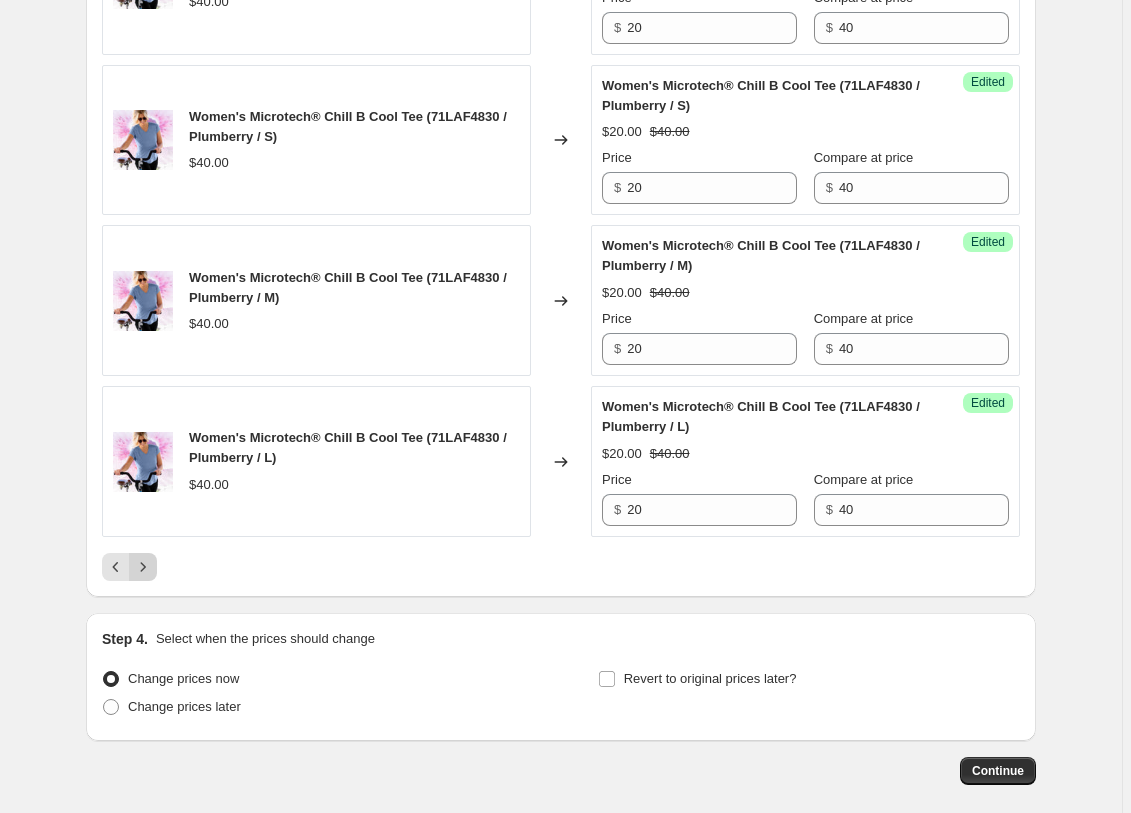 click 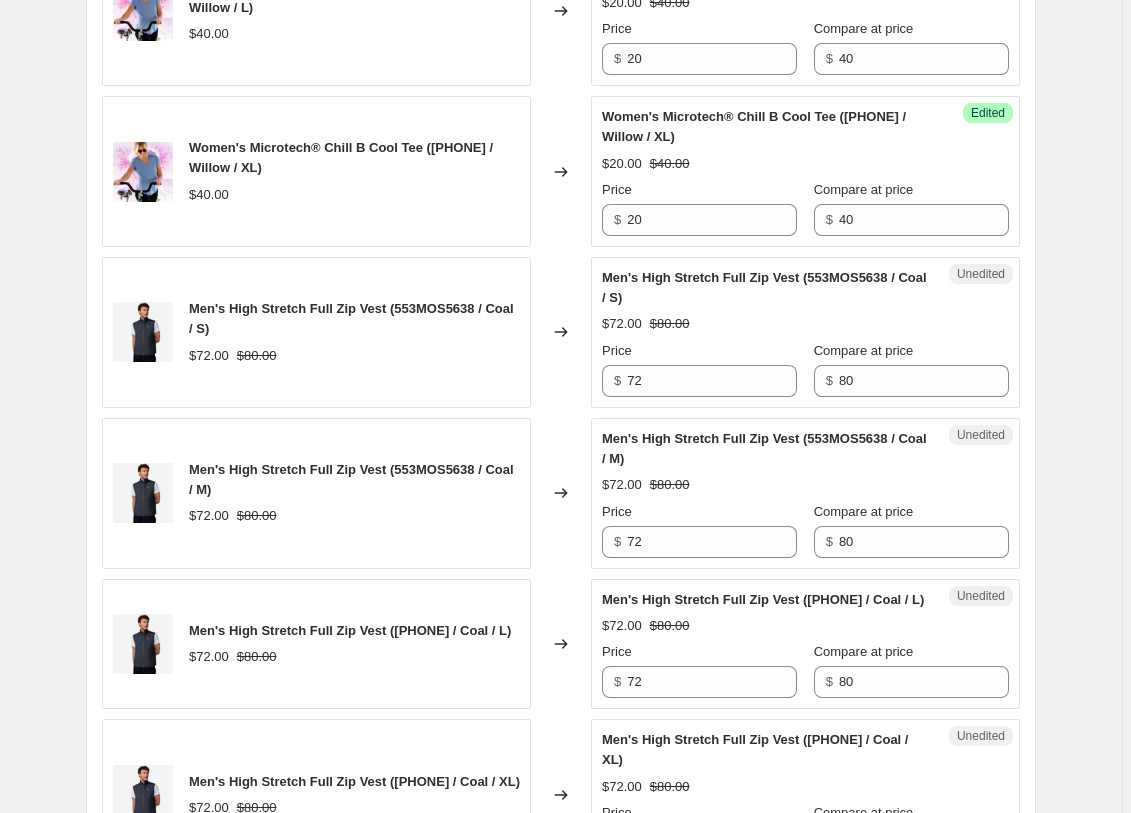 scroll, scrollTop: 1997, scrollLeft: 0, axis: vertical 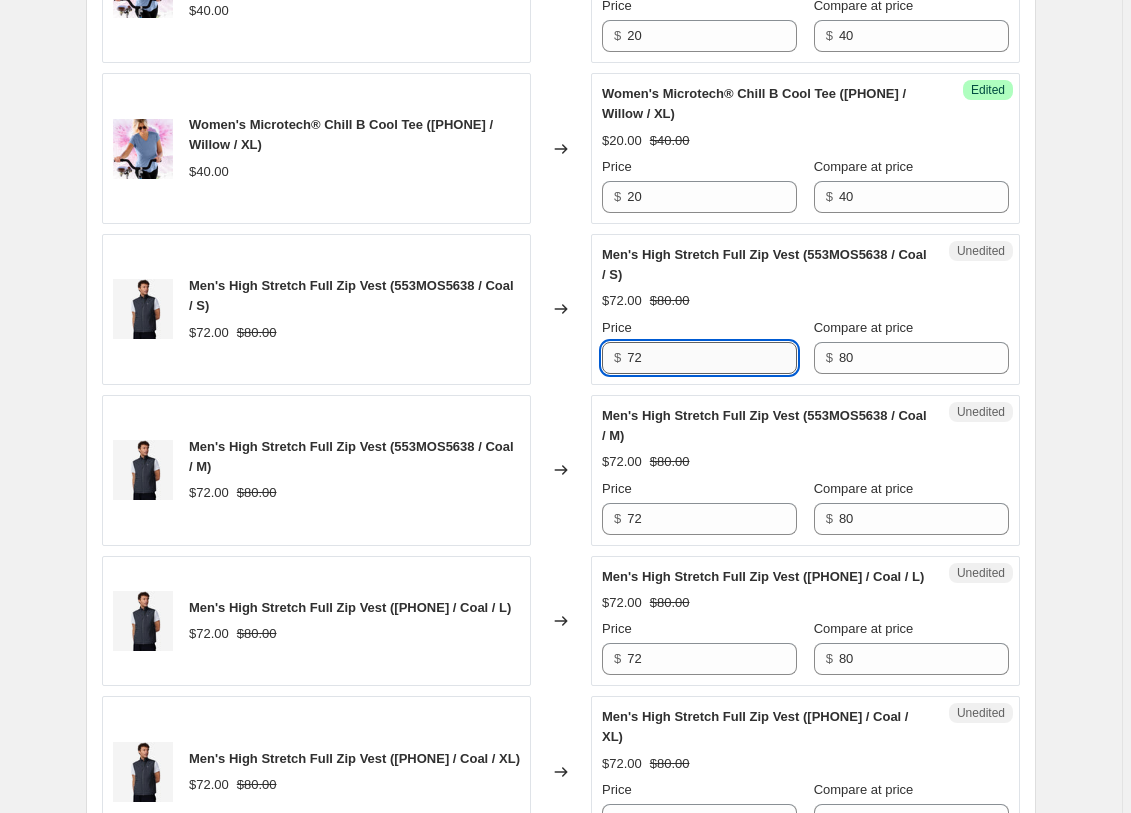 click on "72" at bounding box center [712, 358] 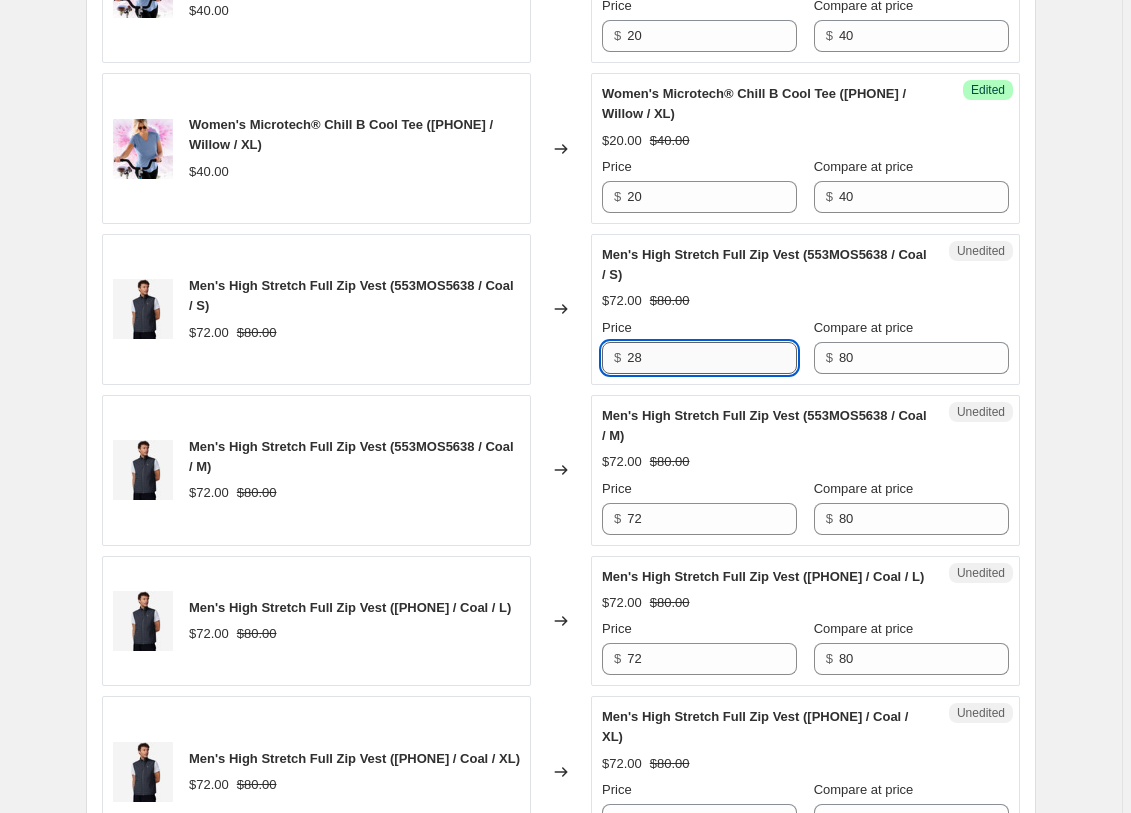 click on "28" at bounding box center [712, 358] 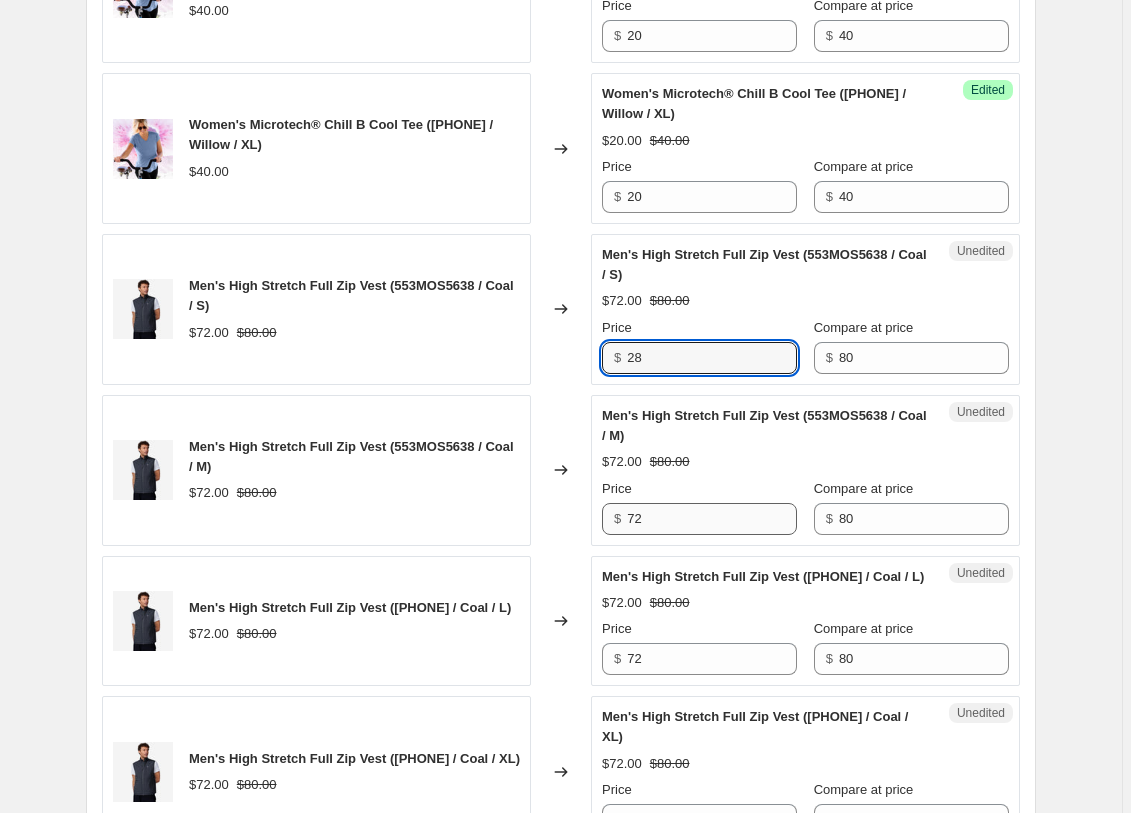 type on "28" 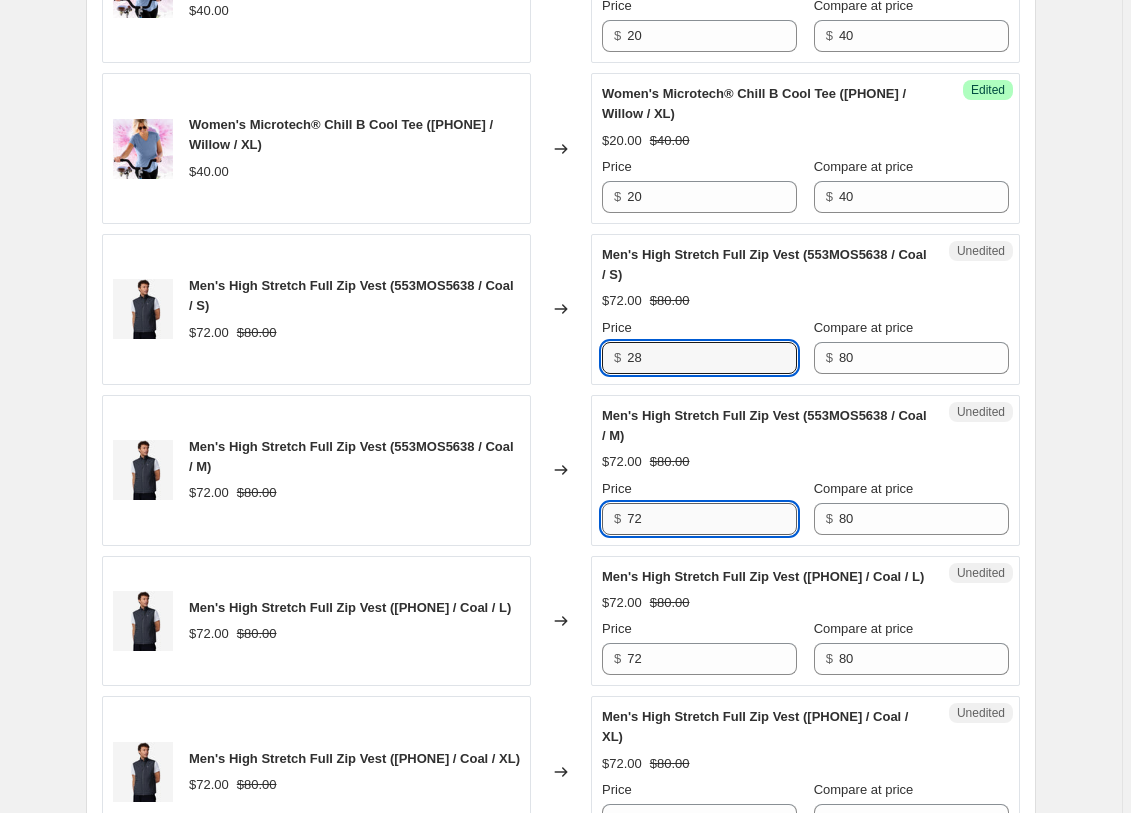 click on "72" at bounding box center [712, 519] 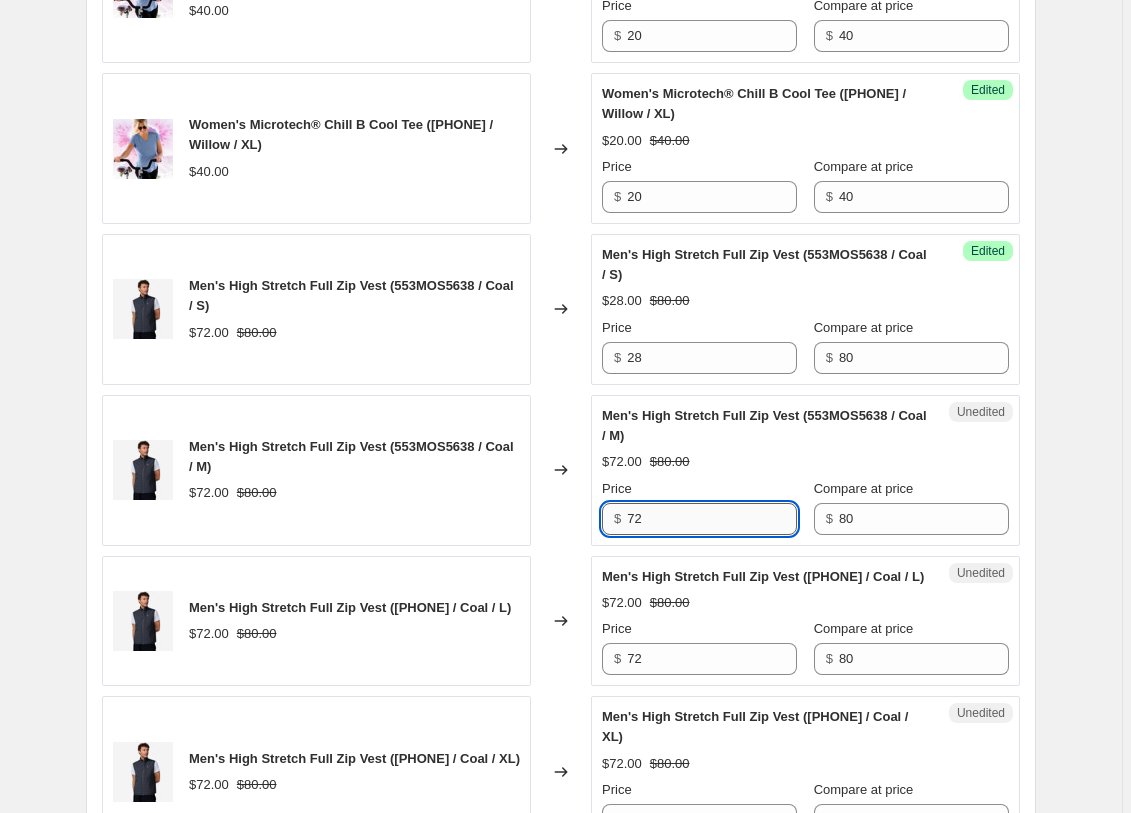 click on "72" at bounding box center [712, 519] 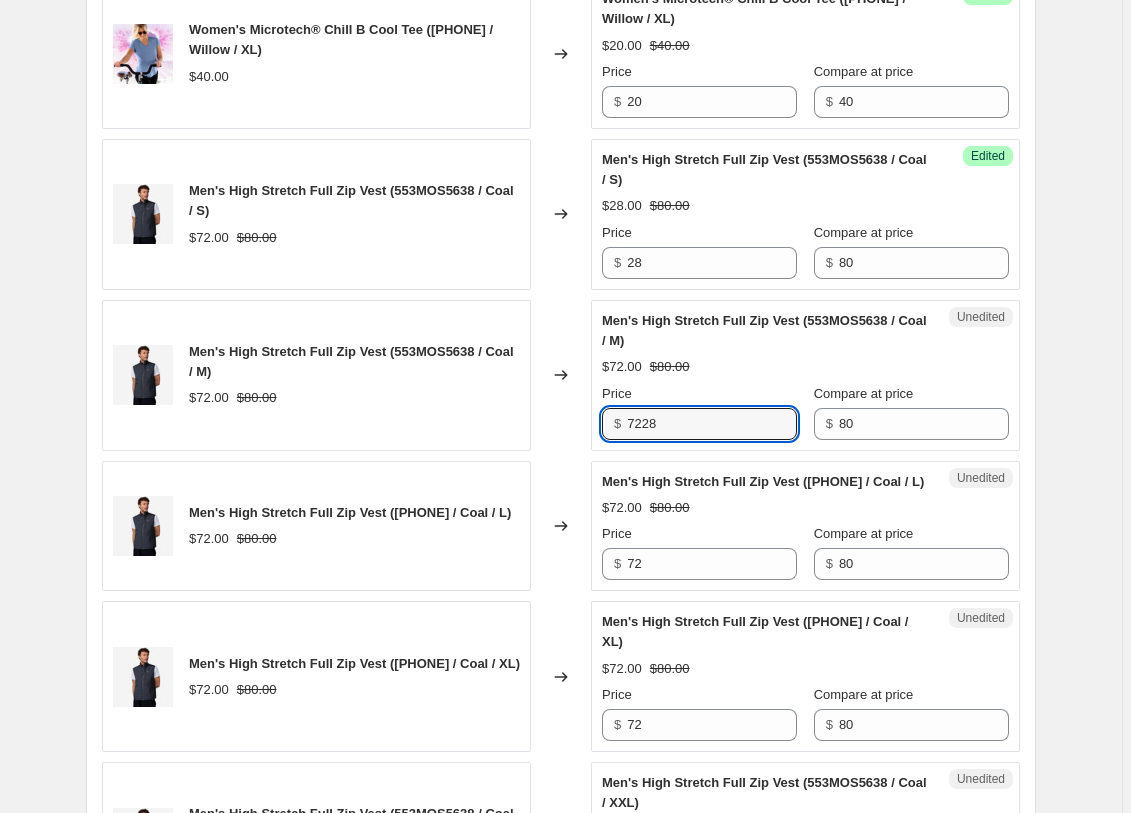 scroll, scrollTop: 2303, scrollLeft: 0, axis: vertical 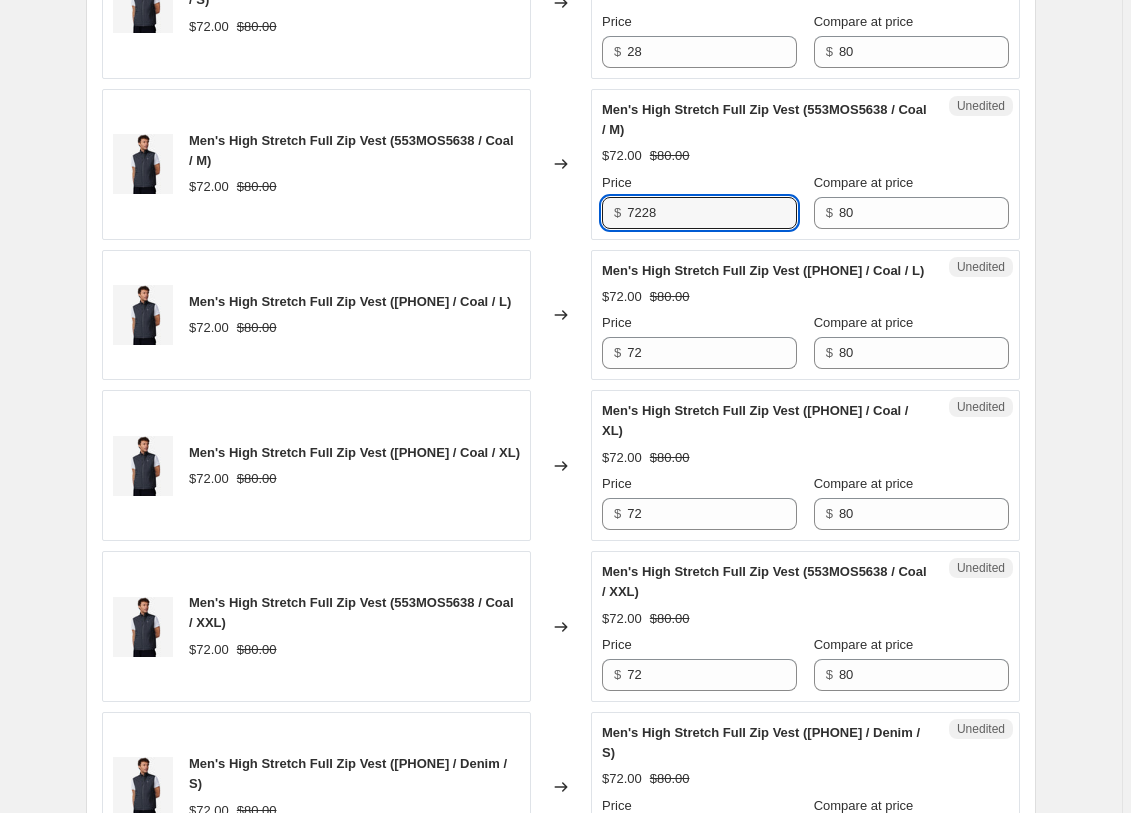 paste 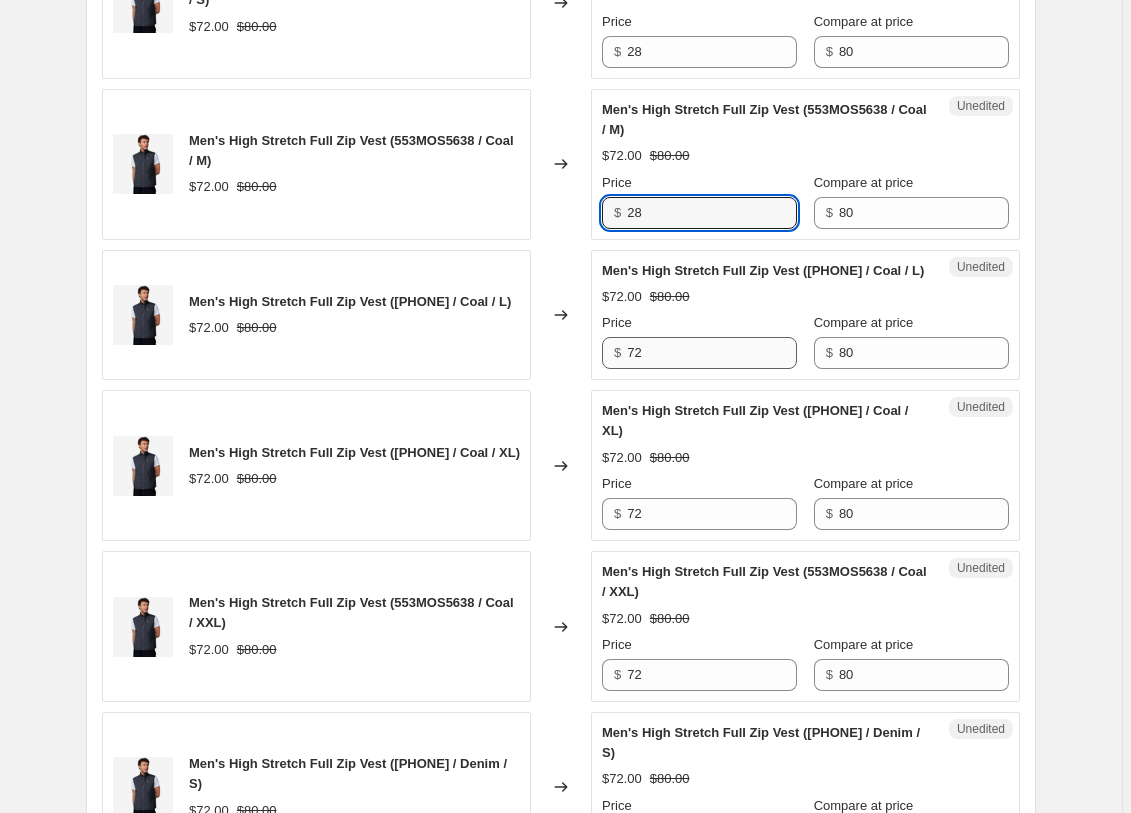 type on "28" 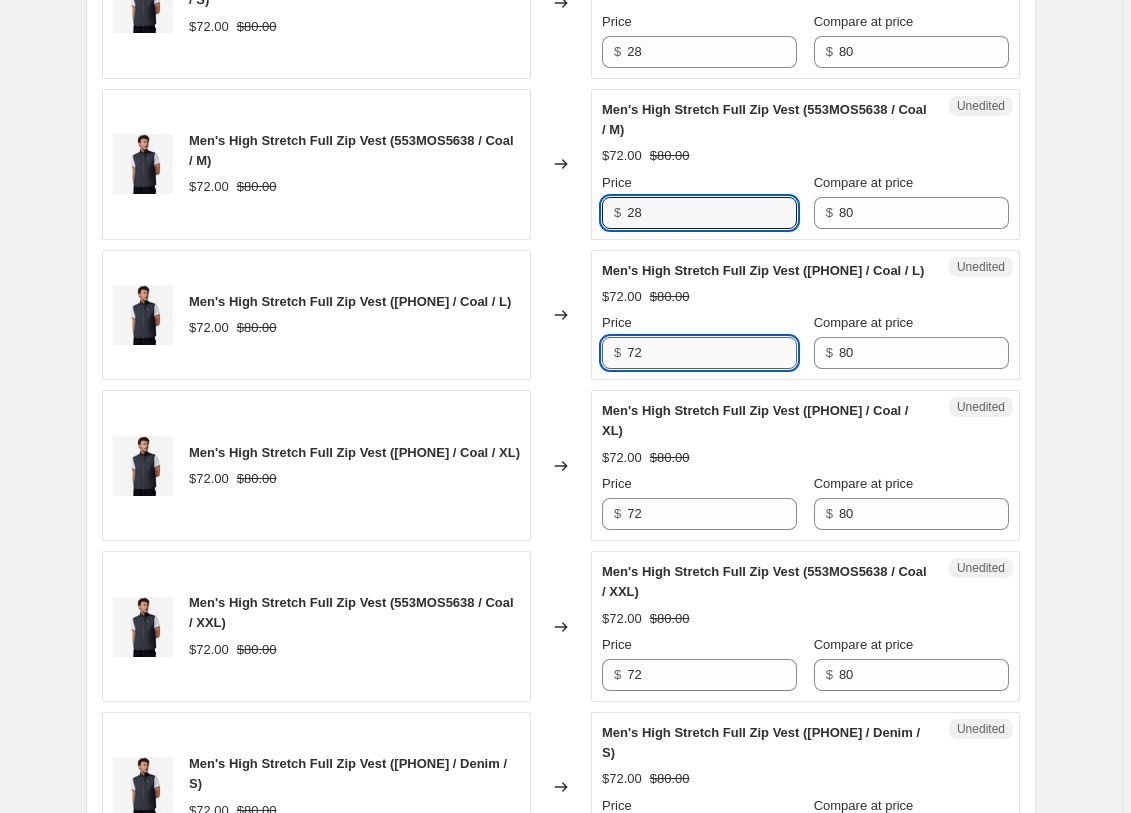 click on "72" at bounding box center (712, 353) 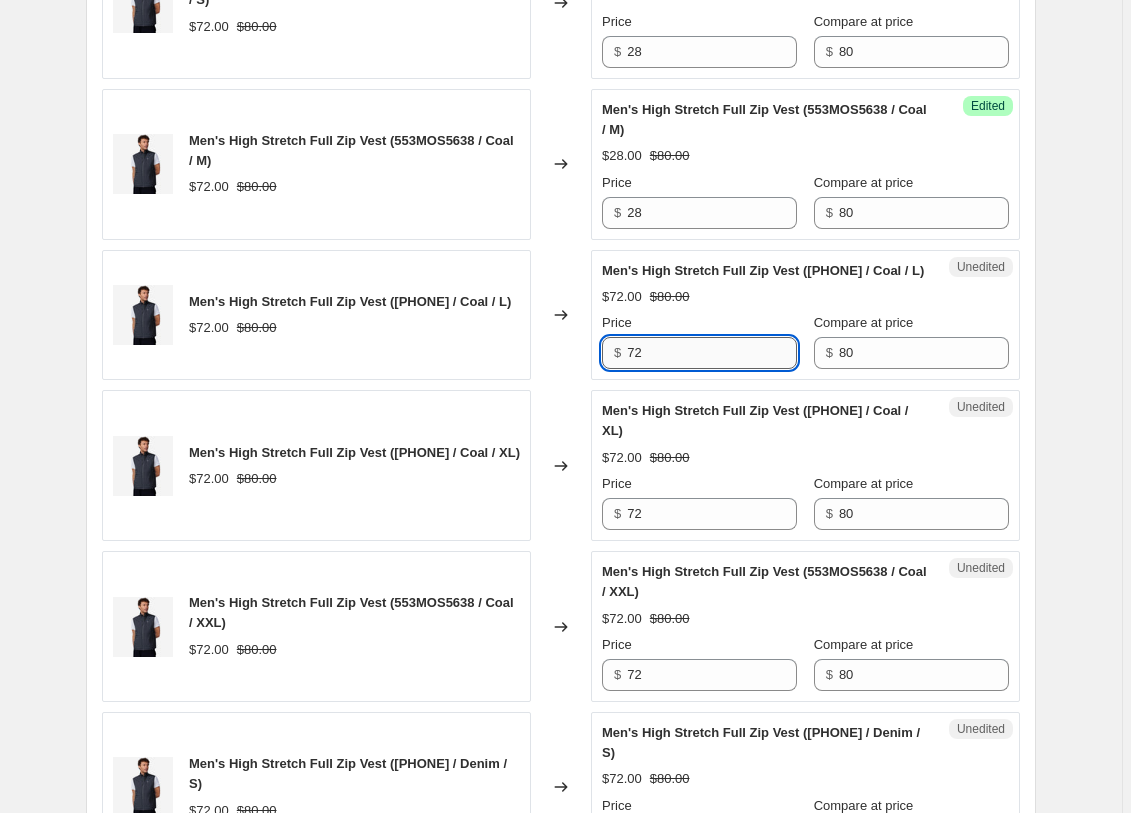 paste on "28" 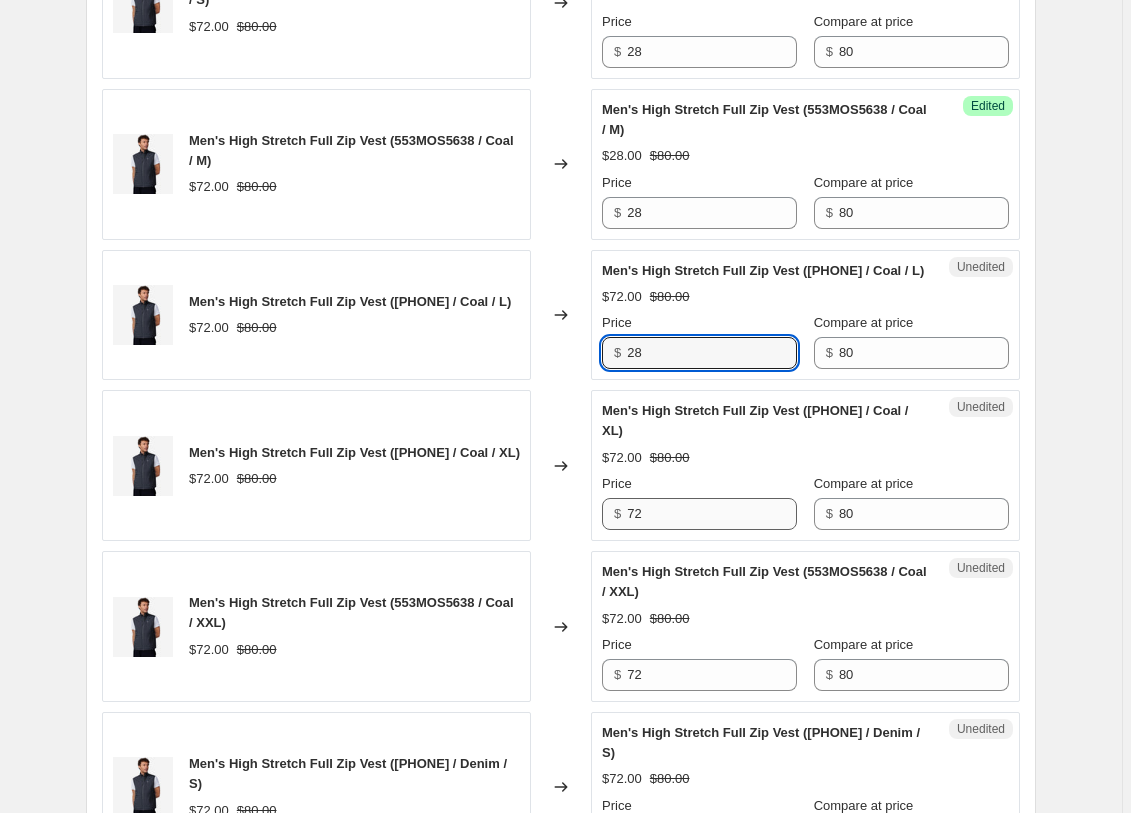 type on "28" 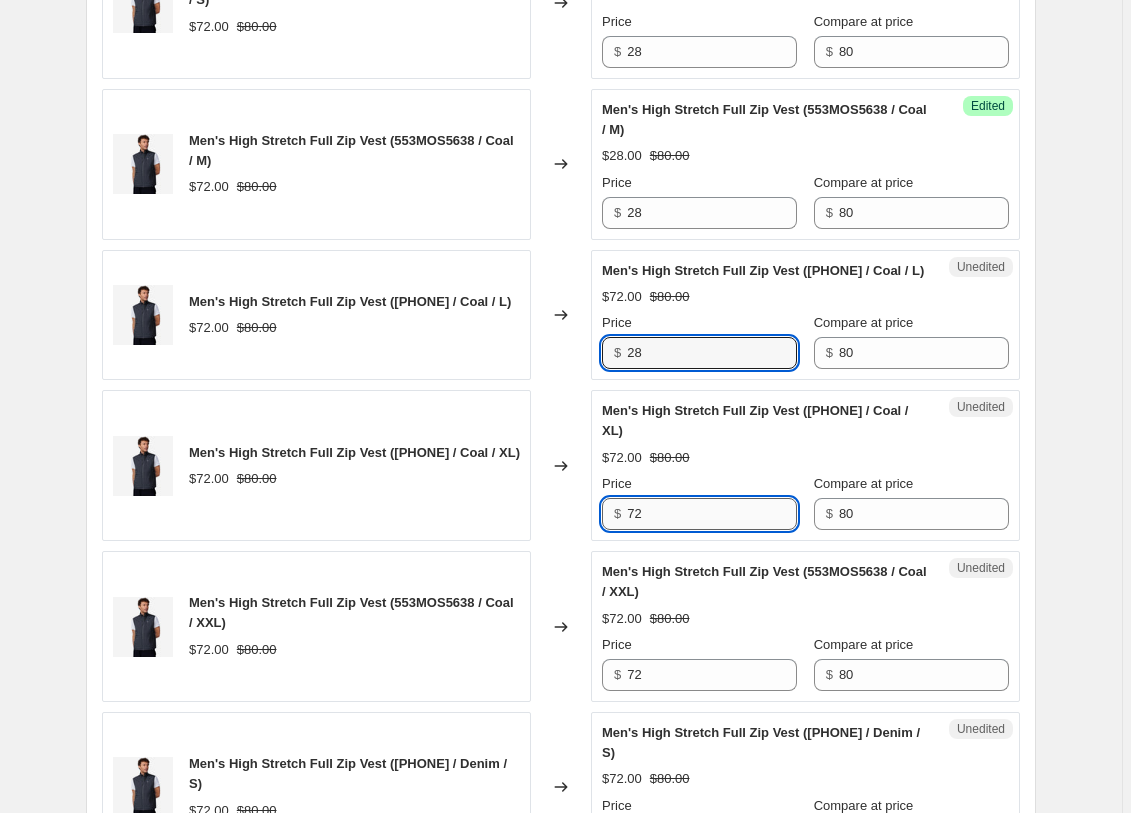 click on "72" at bounding box center [712, 514] 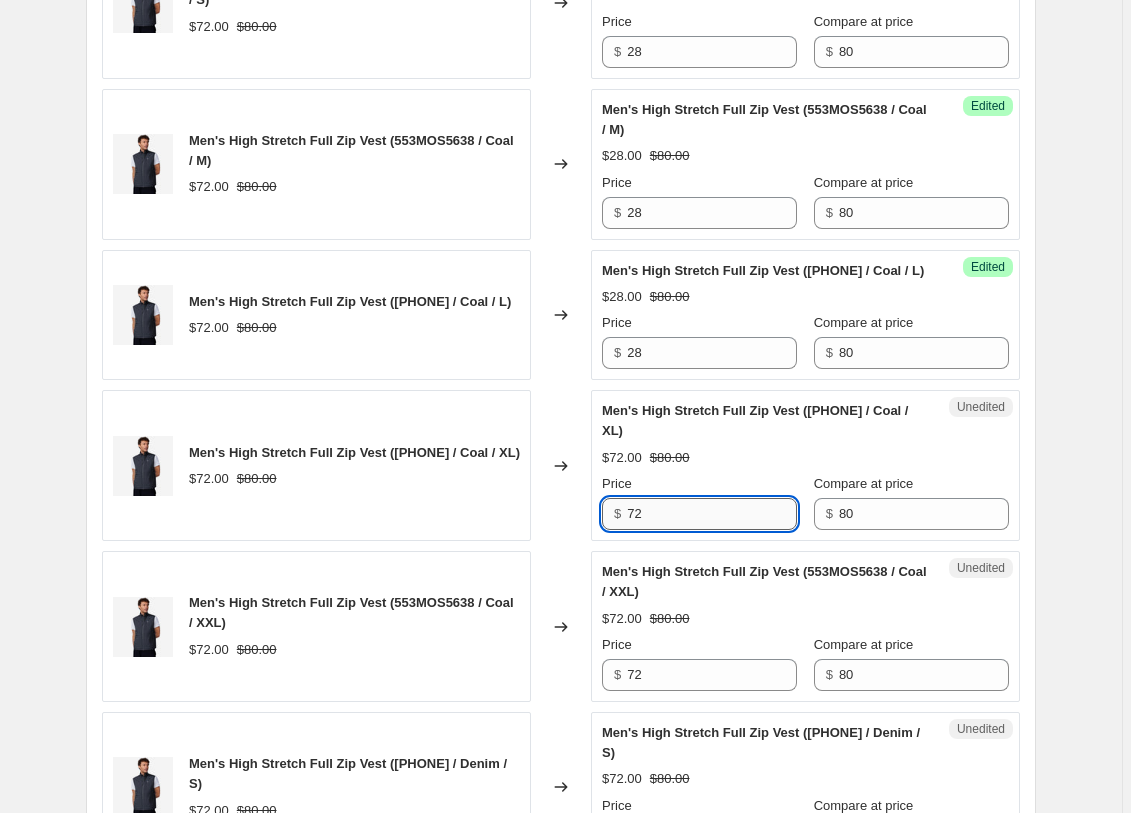 click on "72" at bounding box center [712, 514] 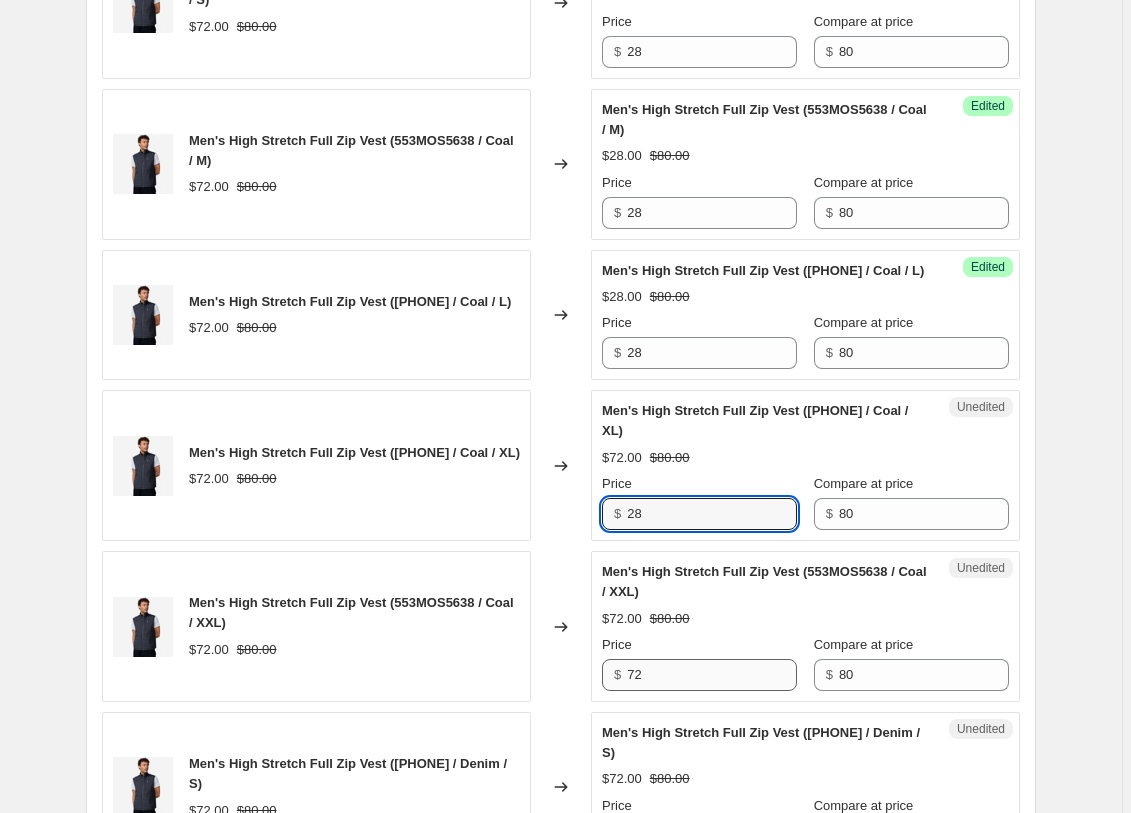 type on "28" 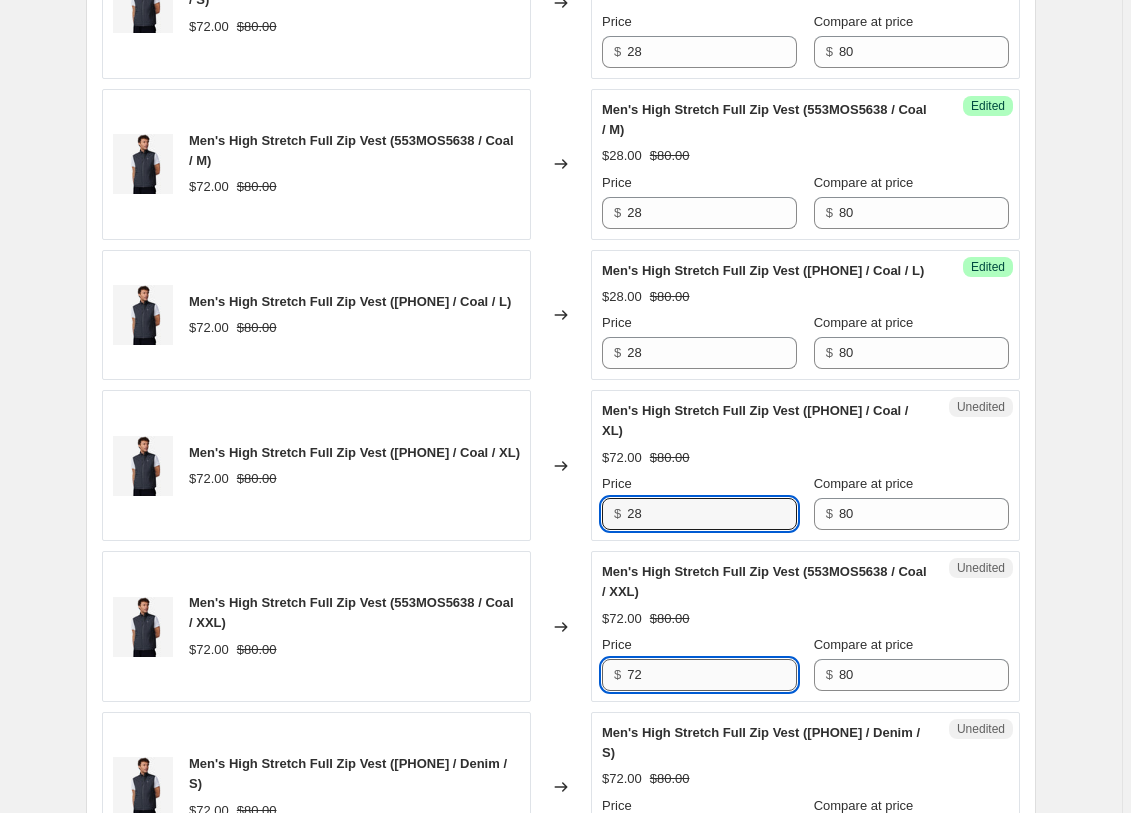 click on "72" at bounding box center [712, 675] 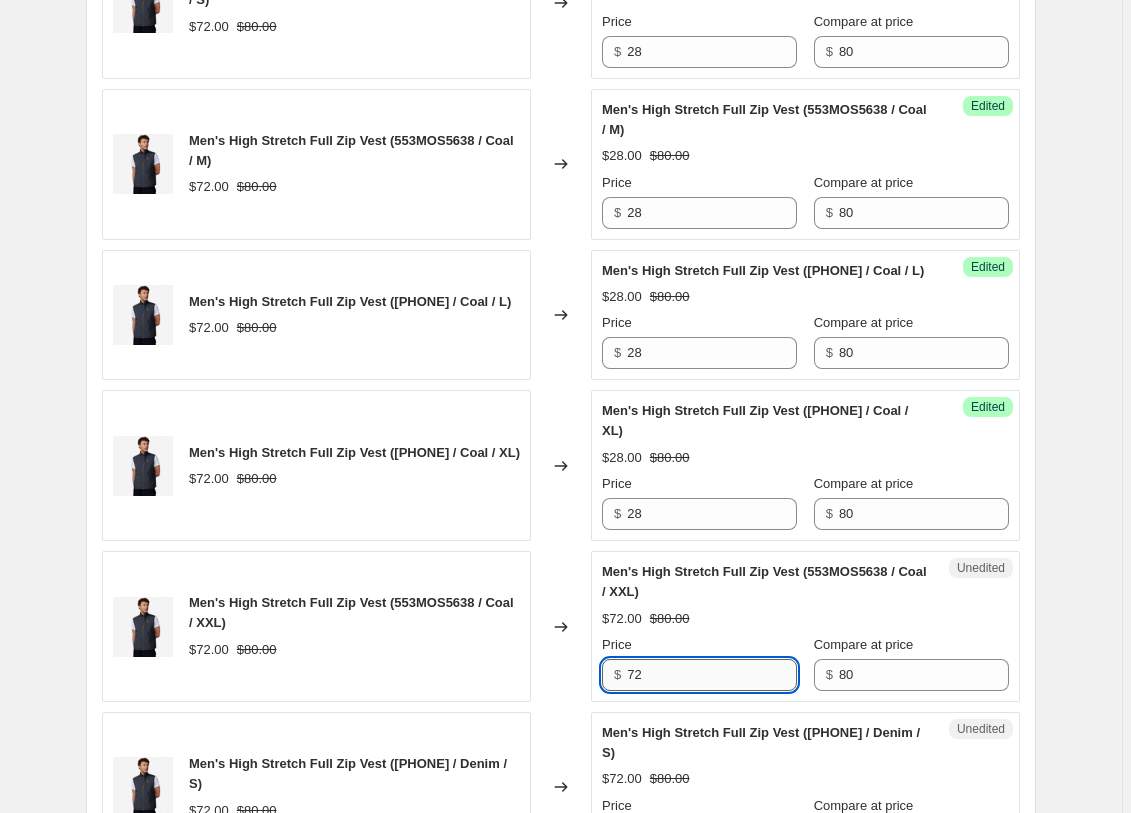click on "72" at bounding box center (712, 675) 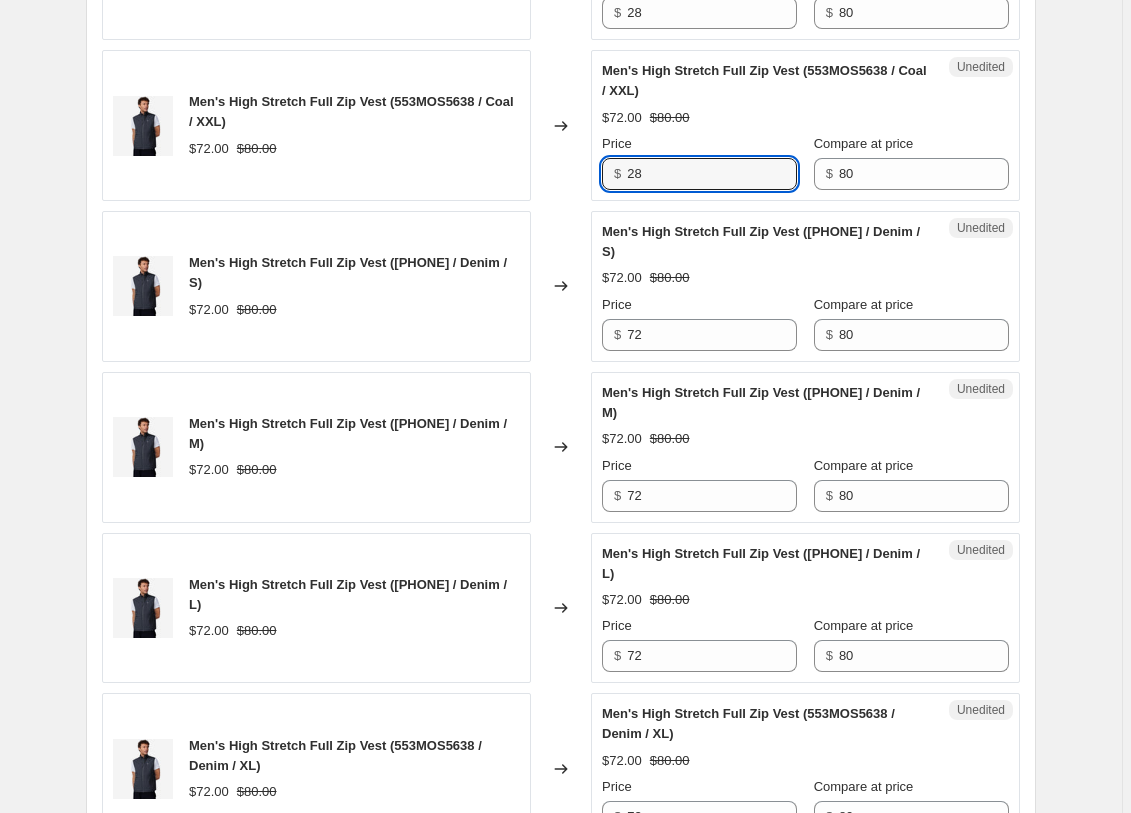 scroll, scrollTop: 2813, scrollLeft: 0, axis: vertical 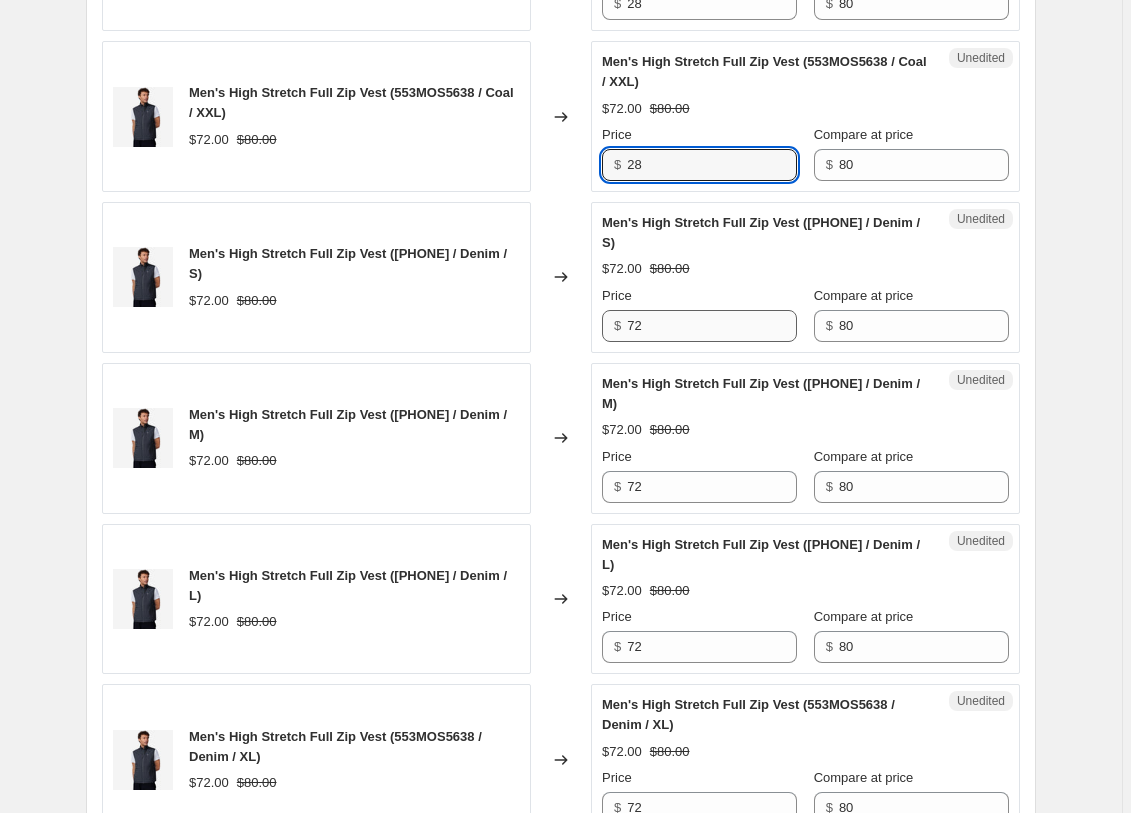 type on "28" 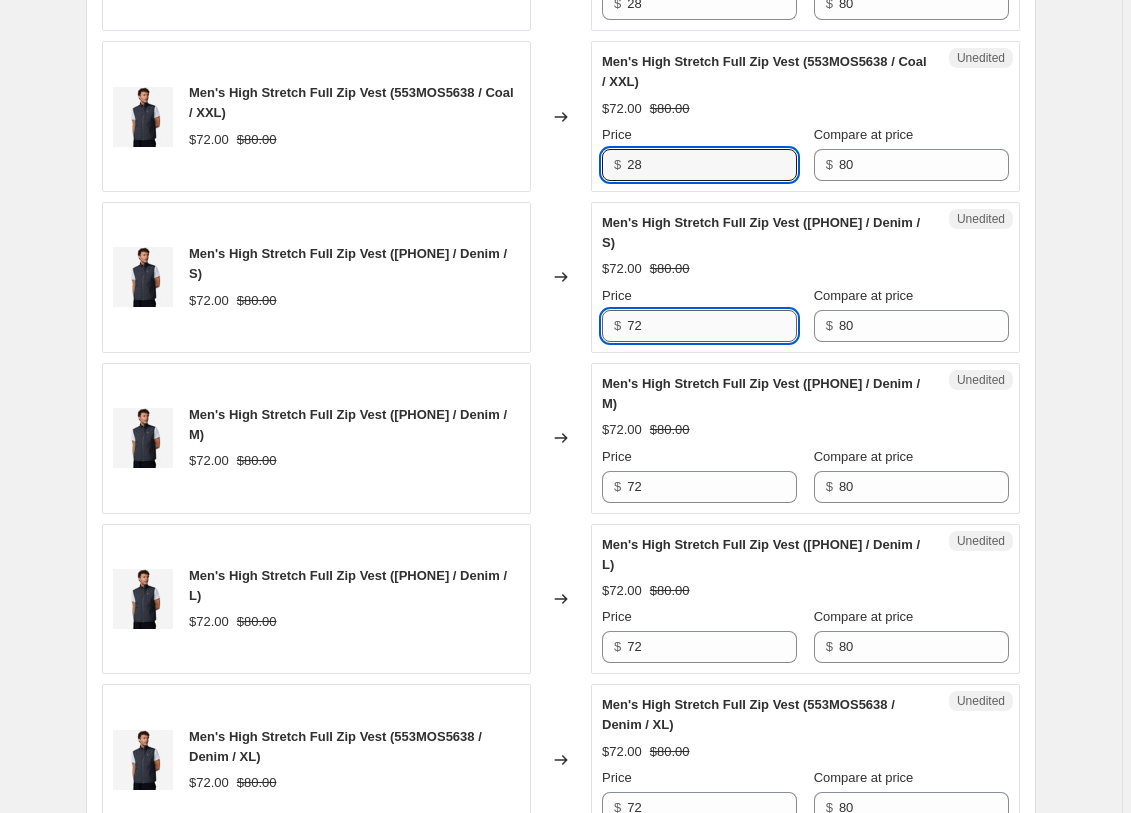 click on "72" at bounding box center (712, 326) 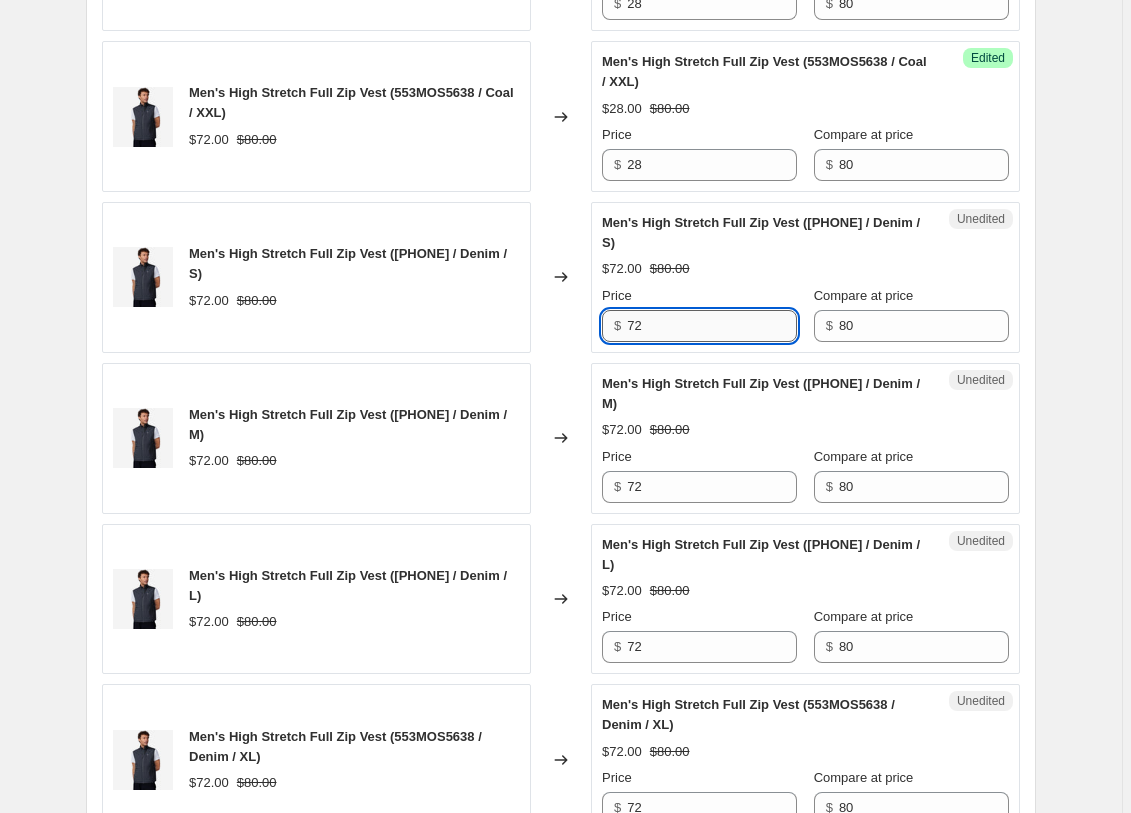 click on "72" at bounding box center (712, 326) 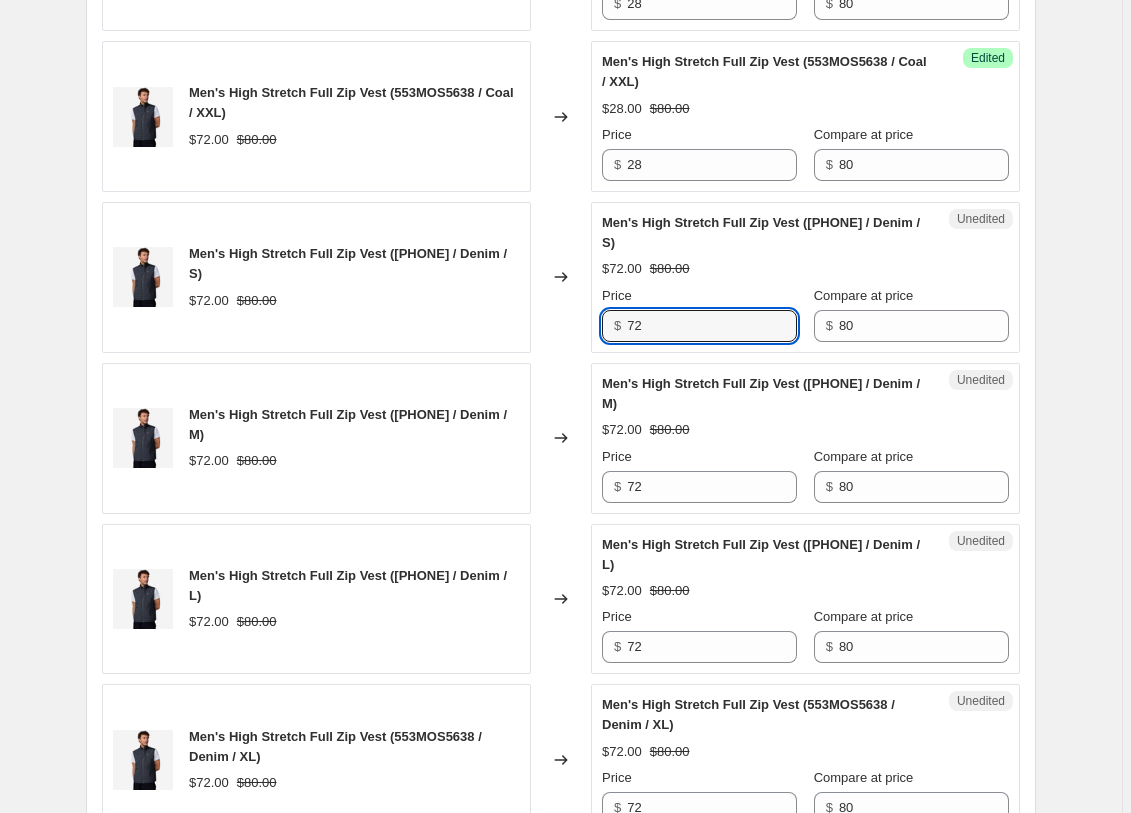 paste on "28" 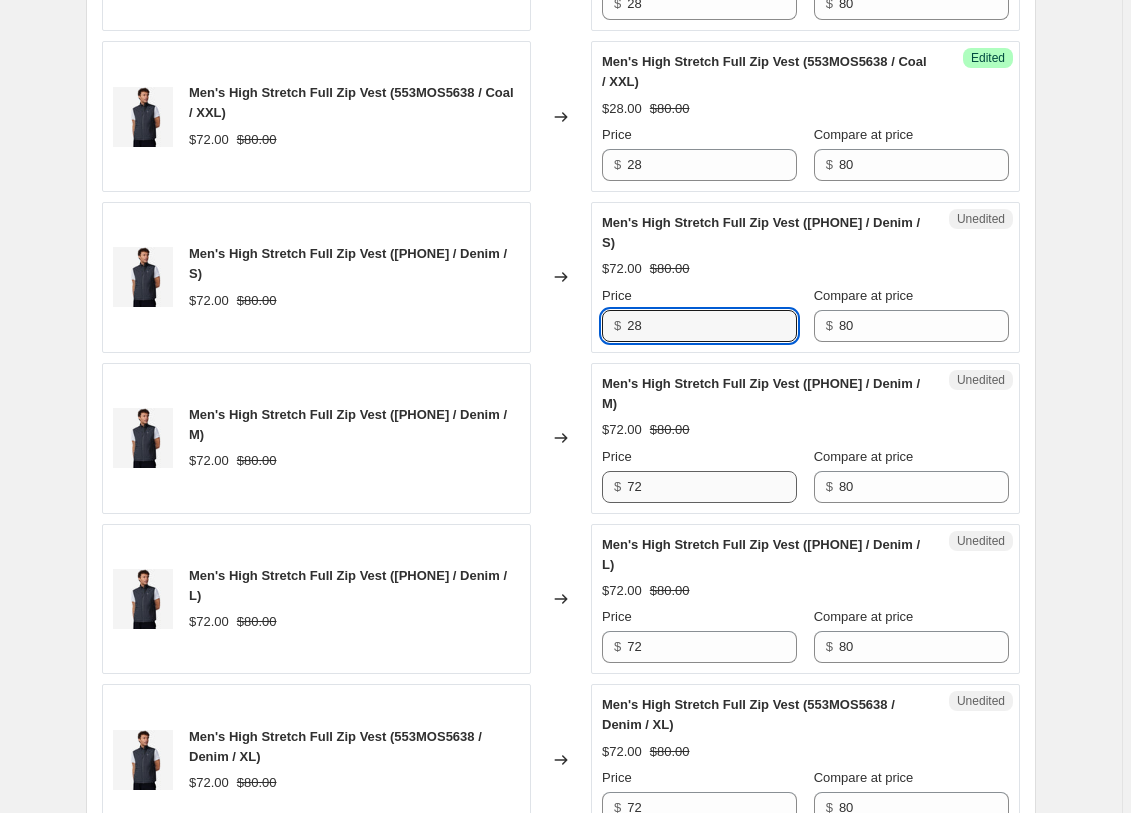 type on "28" 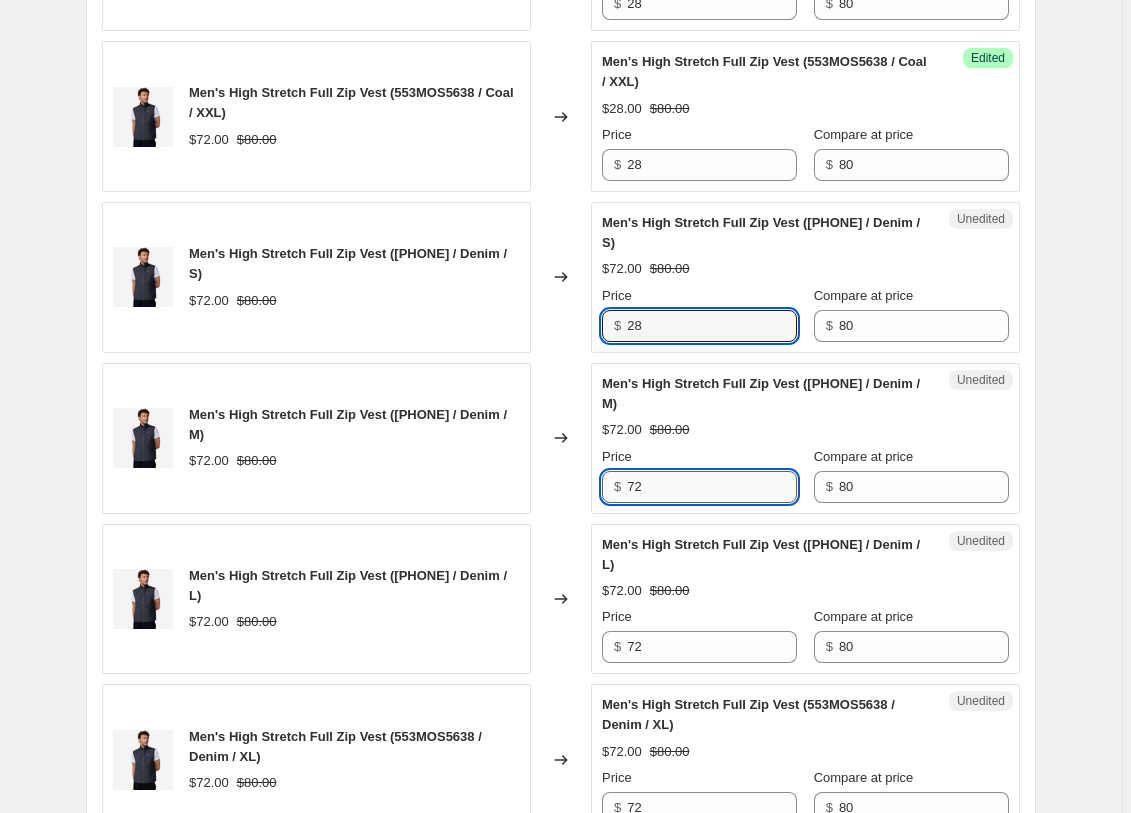 click on "72" at bounding box center [712, 487] 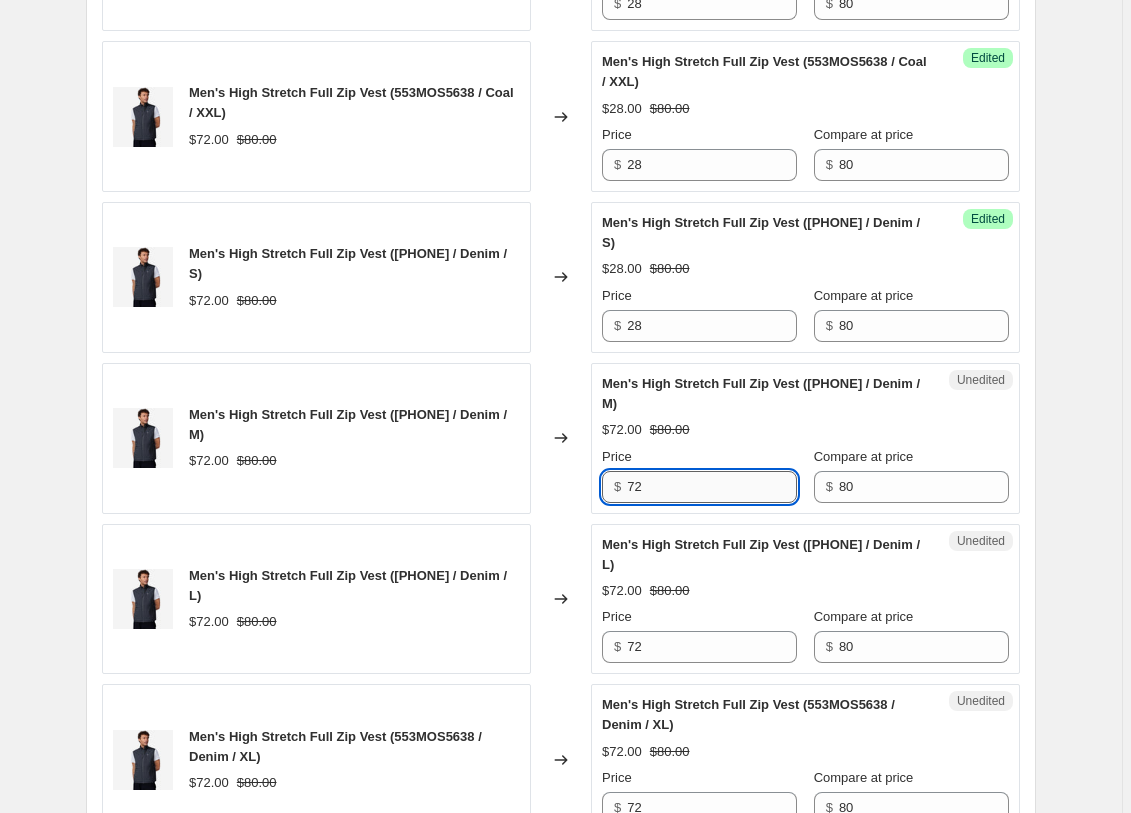 click on "72" at bounding box center (712, 487) 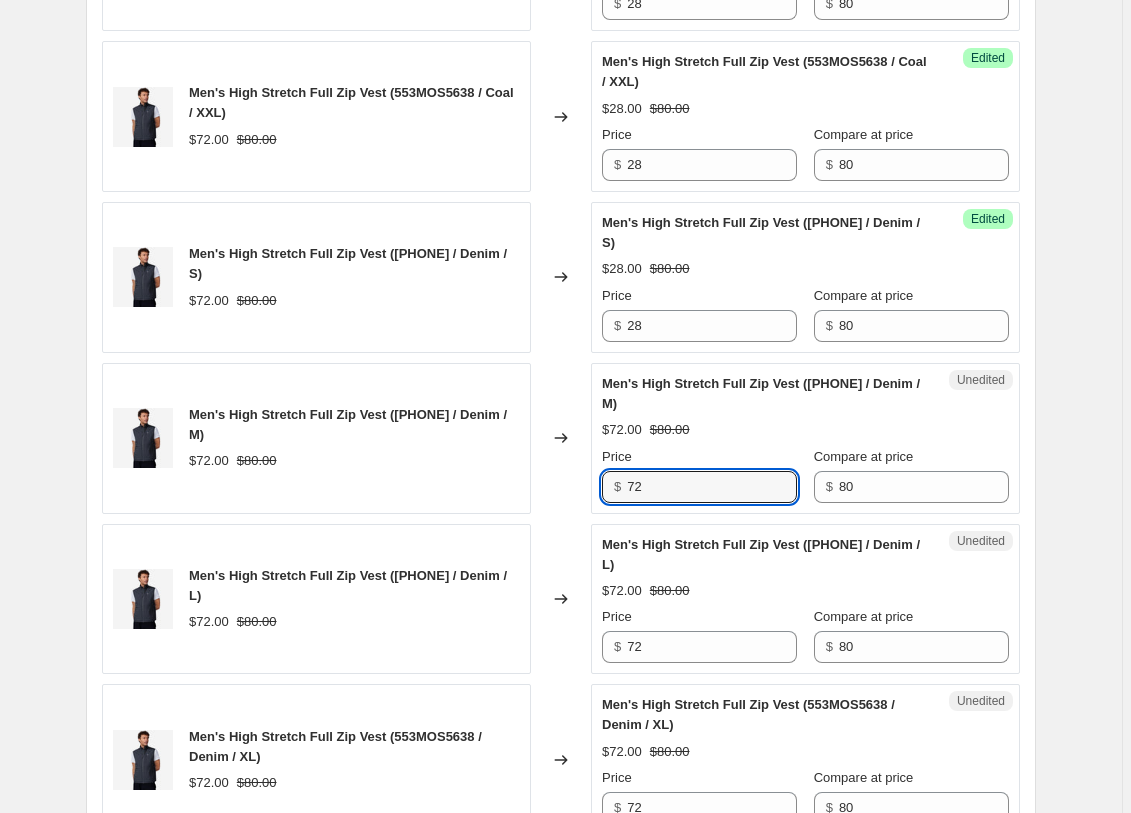 paste on "28" 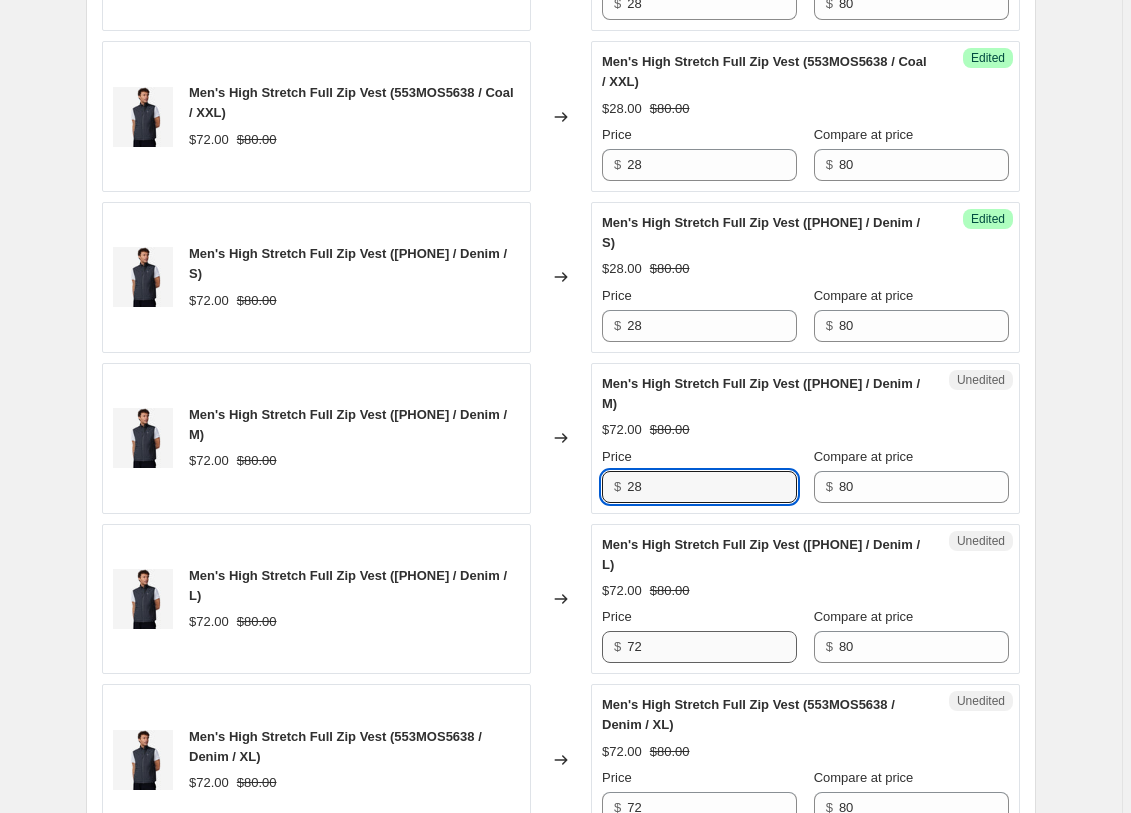 type on "28" 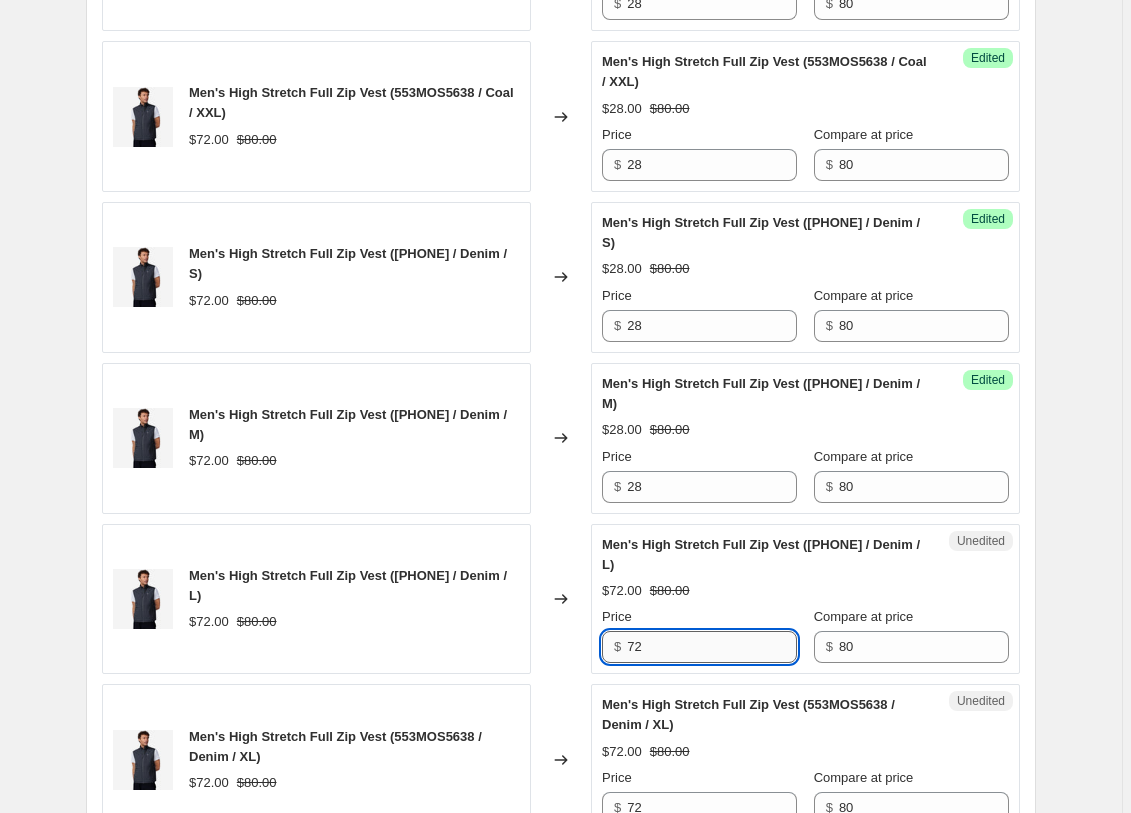 click on "72" at bounding box center [712, 647] 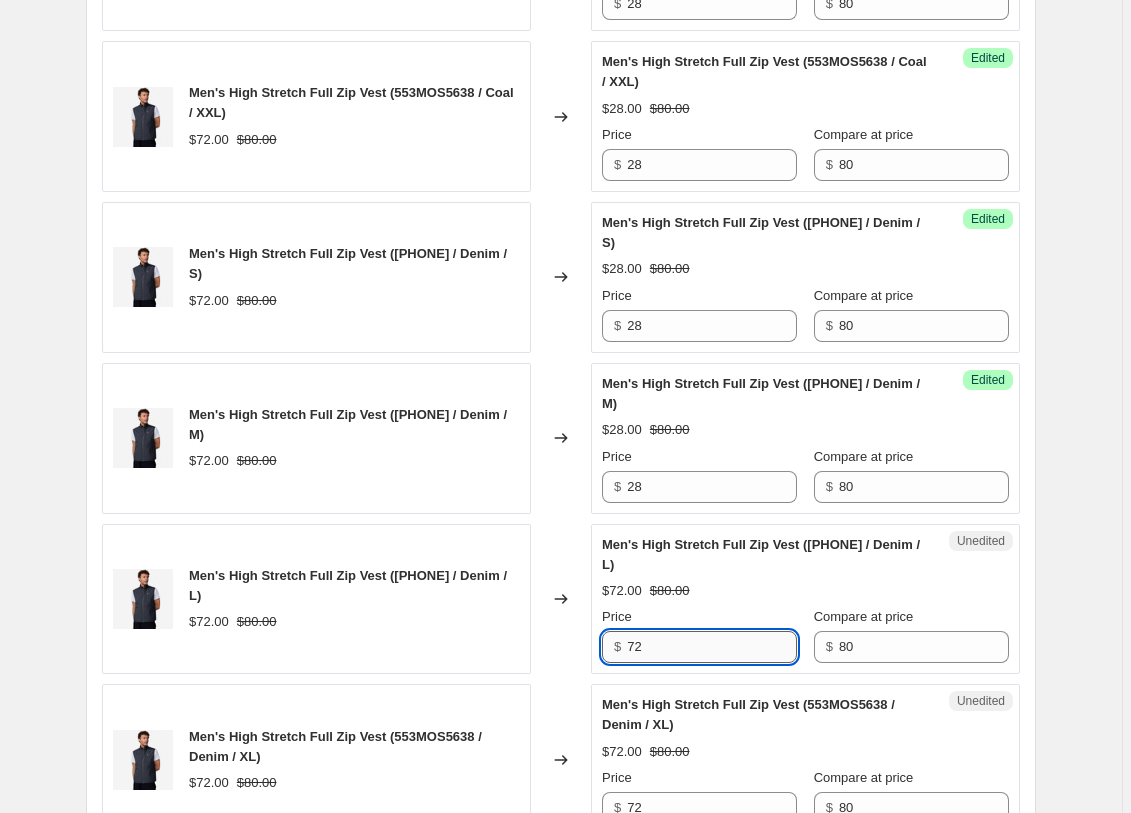 click on "72" at bounding box center [712, 647] 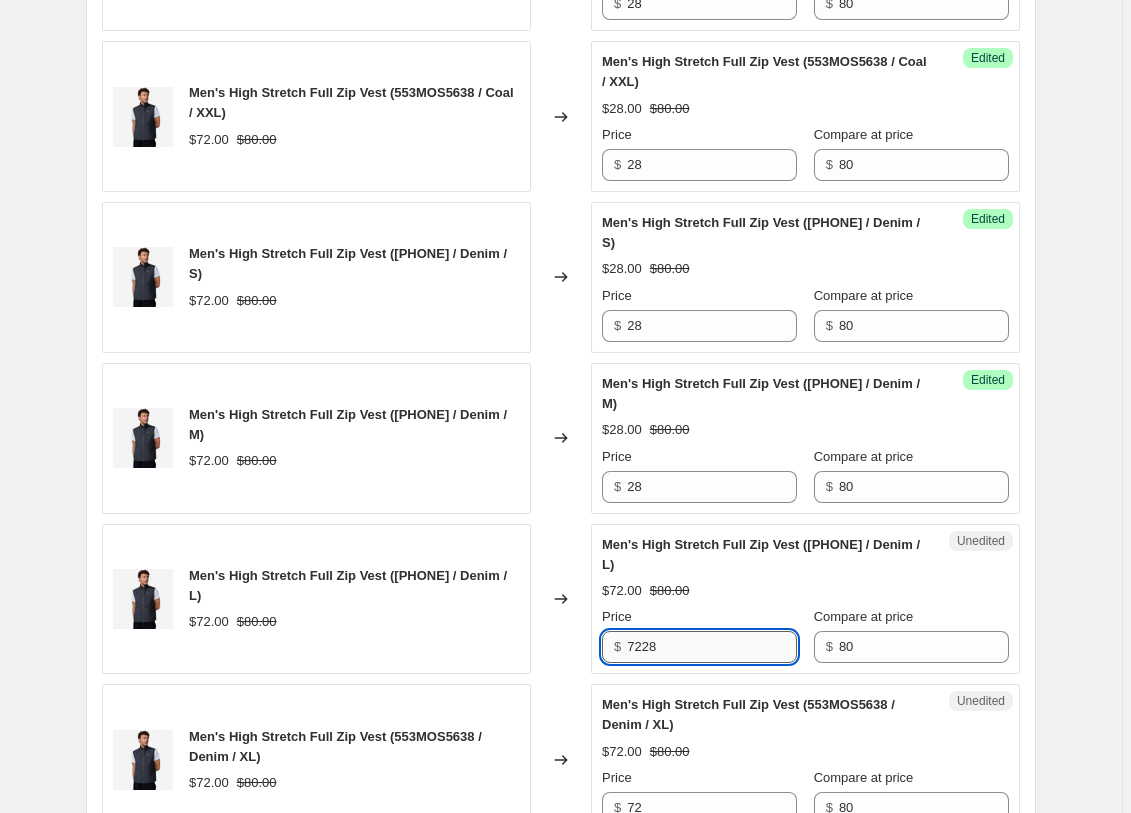 paste 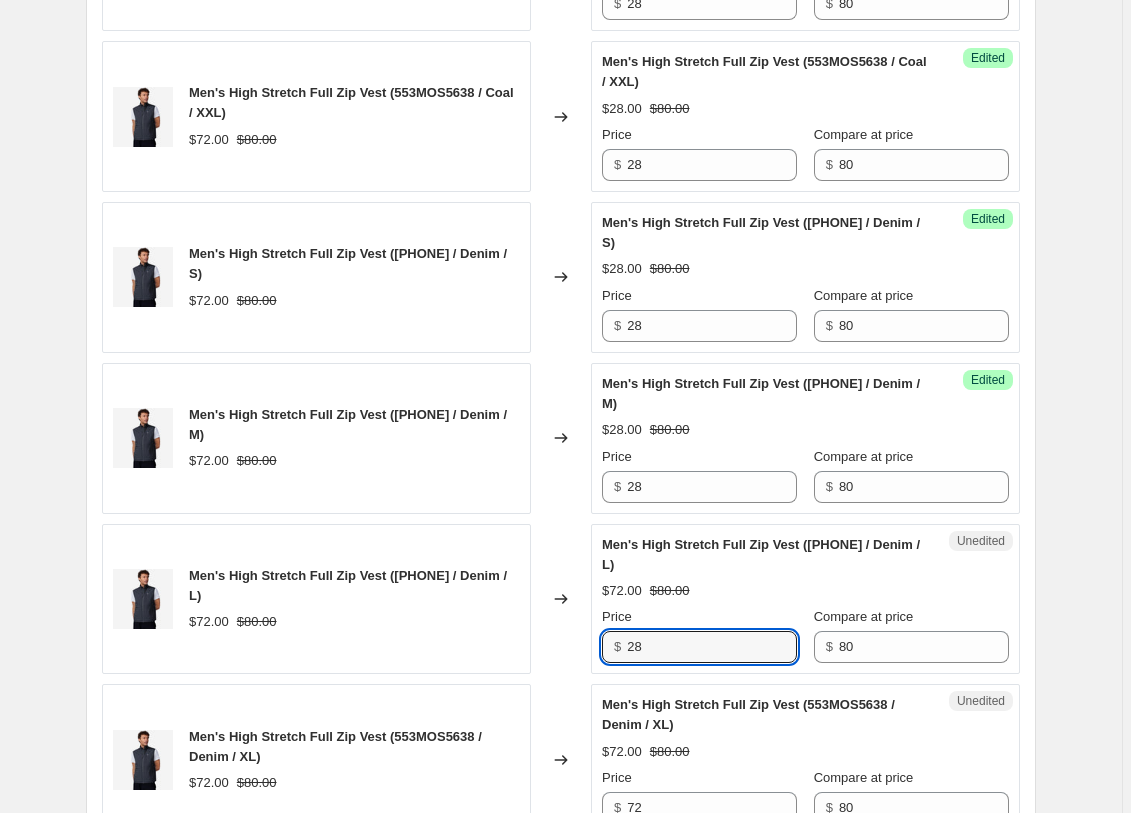 scroll, scrollTop: 3323, scrollLeft: 0, axis: vertical 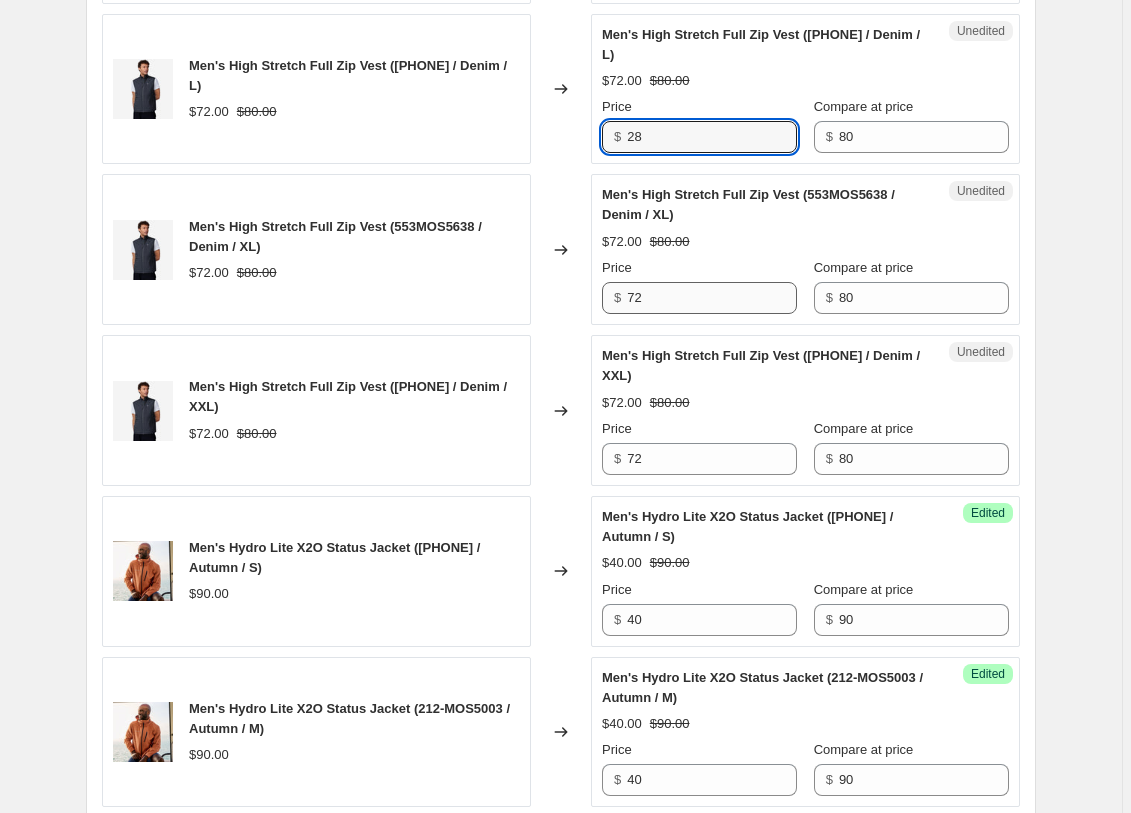 type on "28" 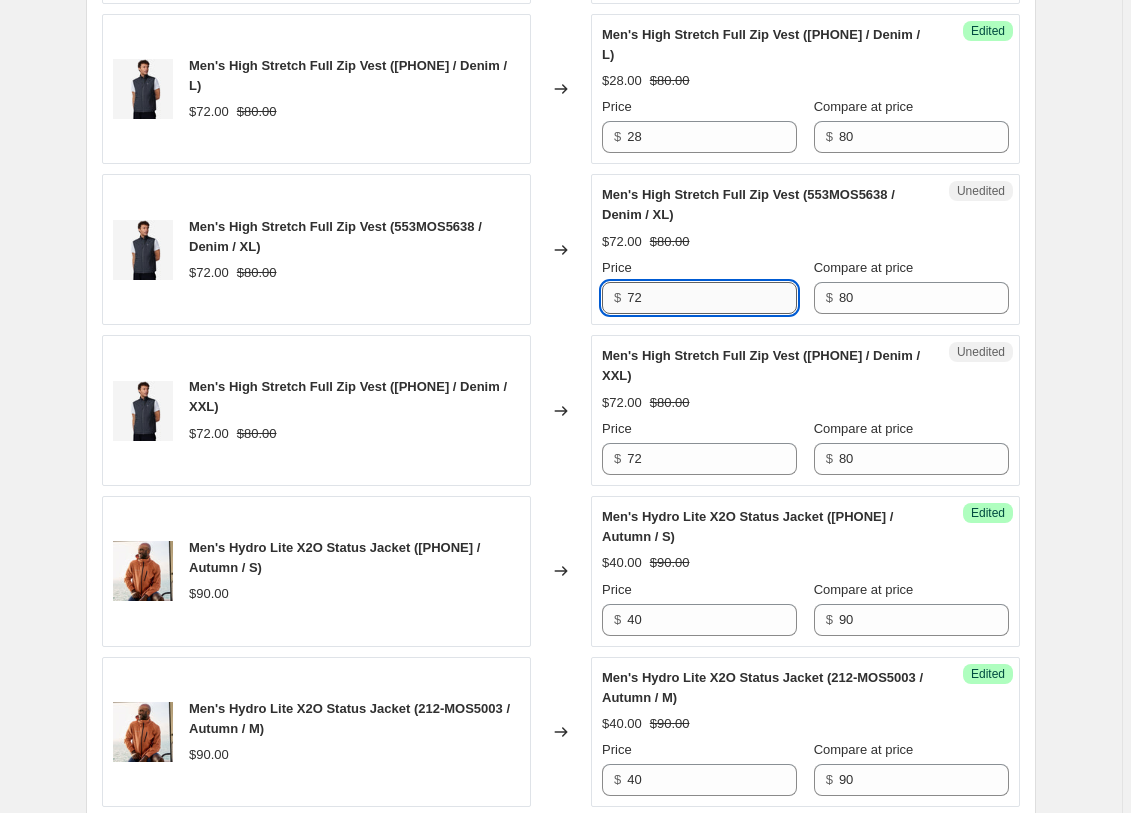 click on "72" at bounding box center [712, 298] 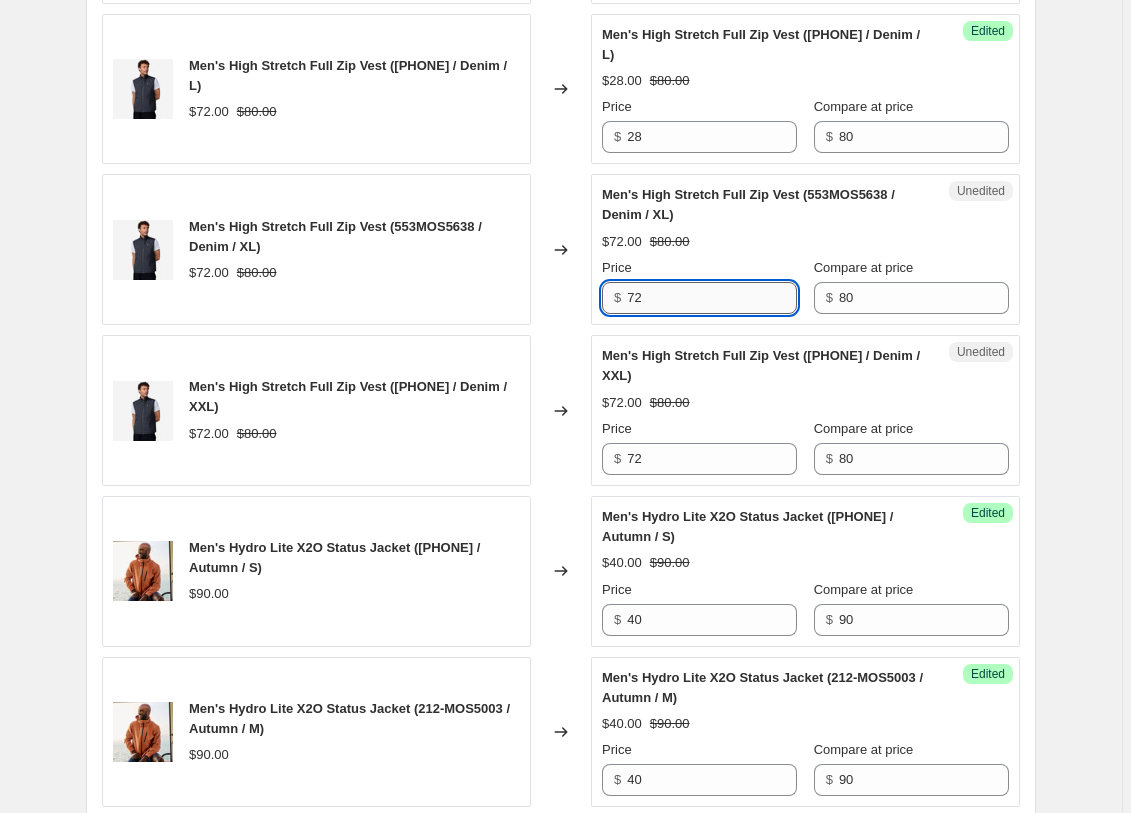 click on "72" at bounding box center (712, 298) 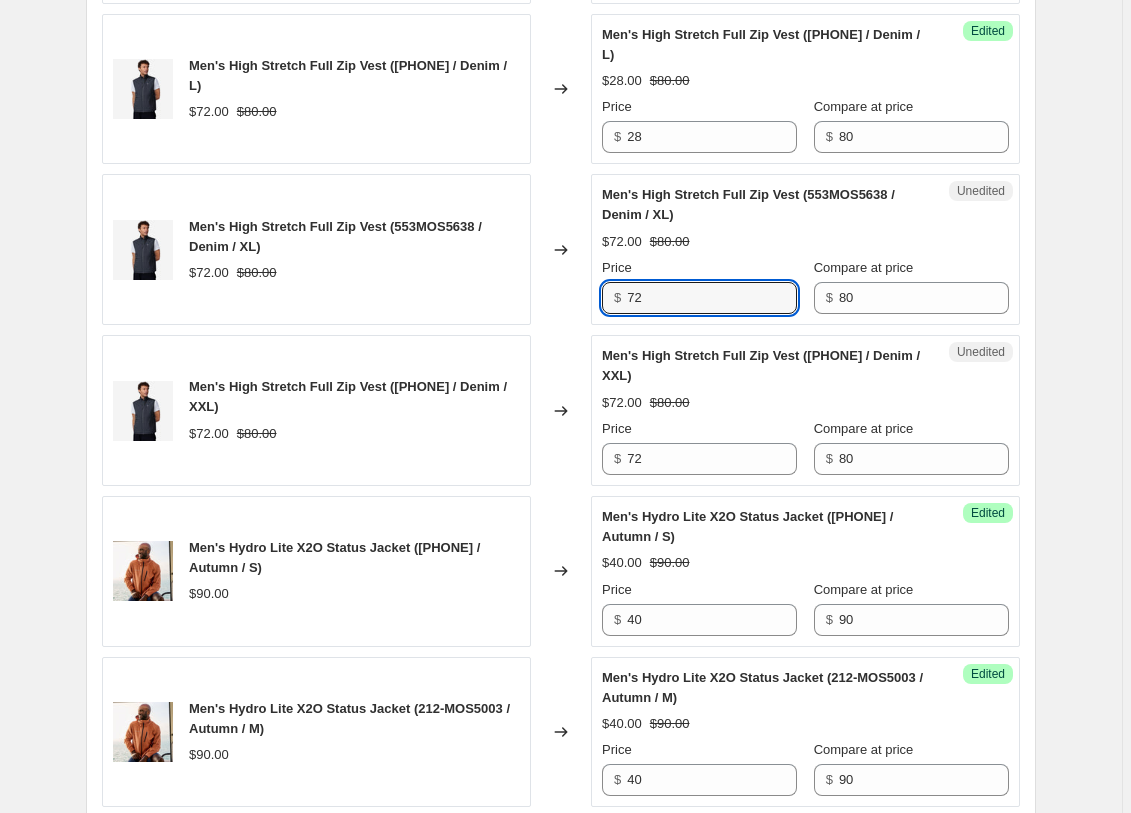 paste on "28" 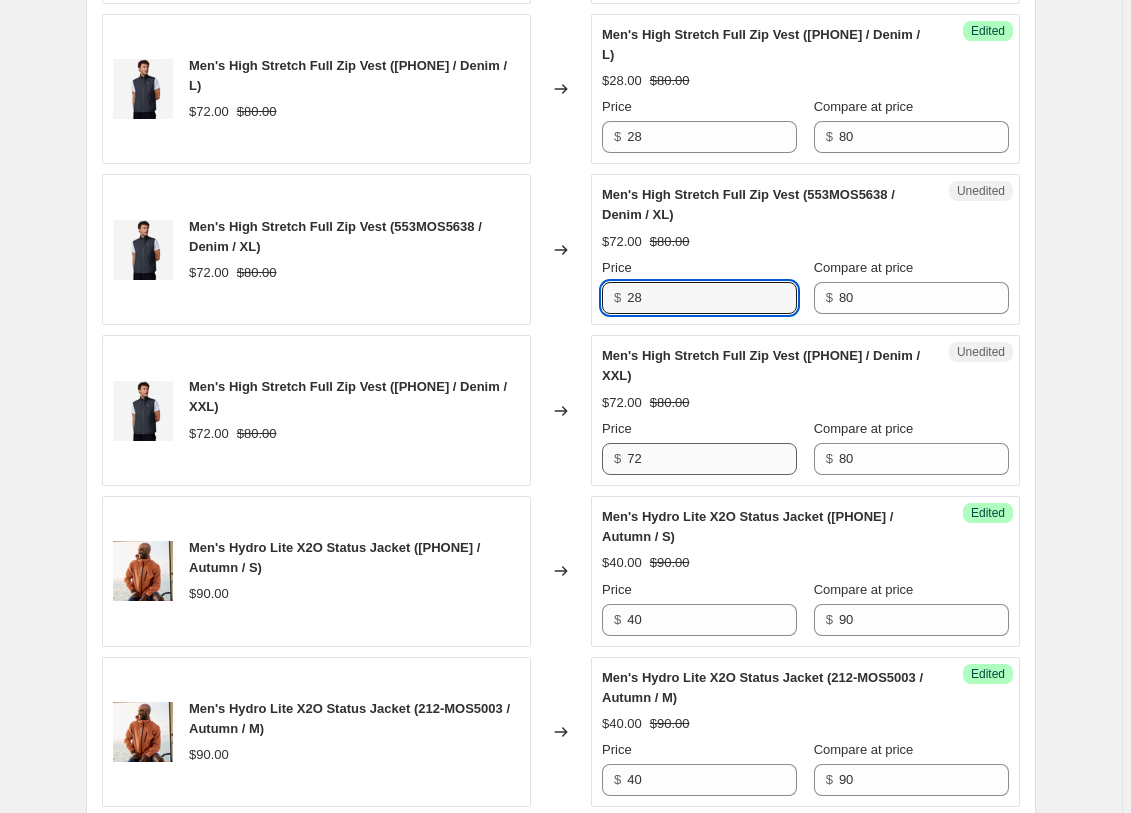 type on "28" 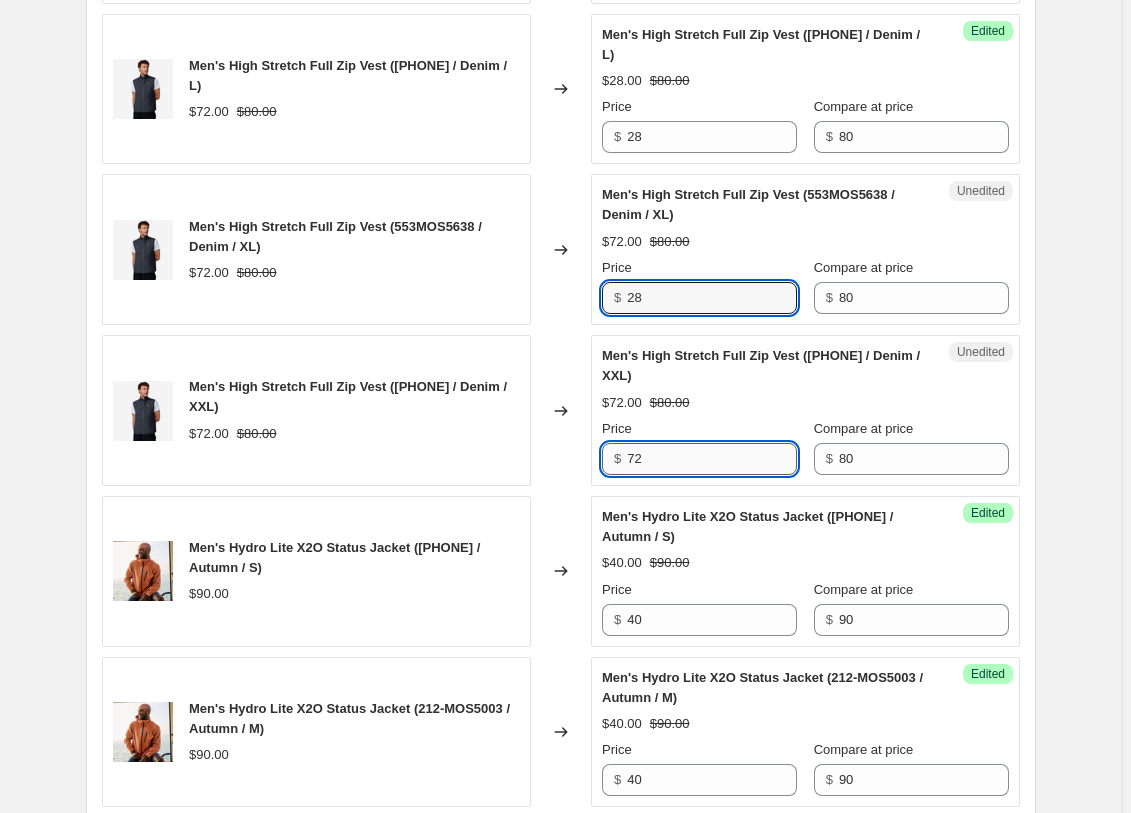 click on "72" at bounding box center [712, 459] 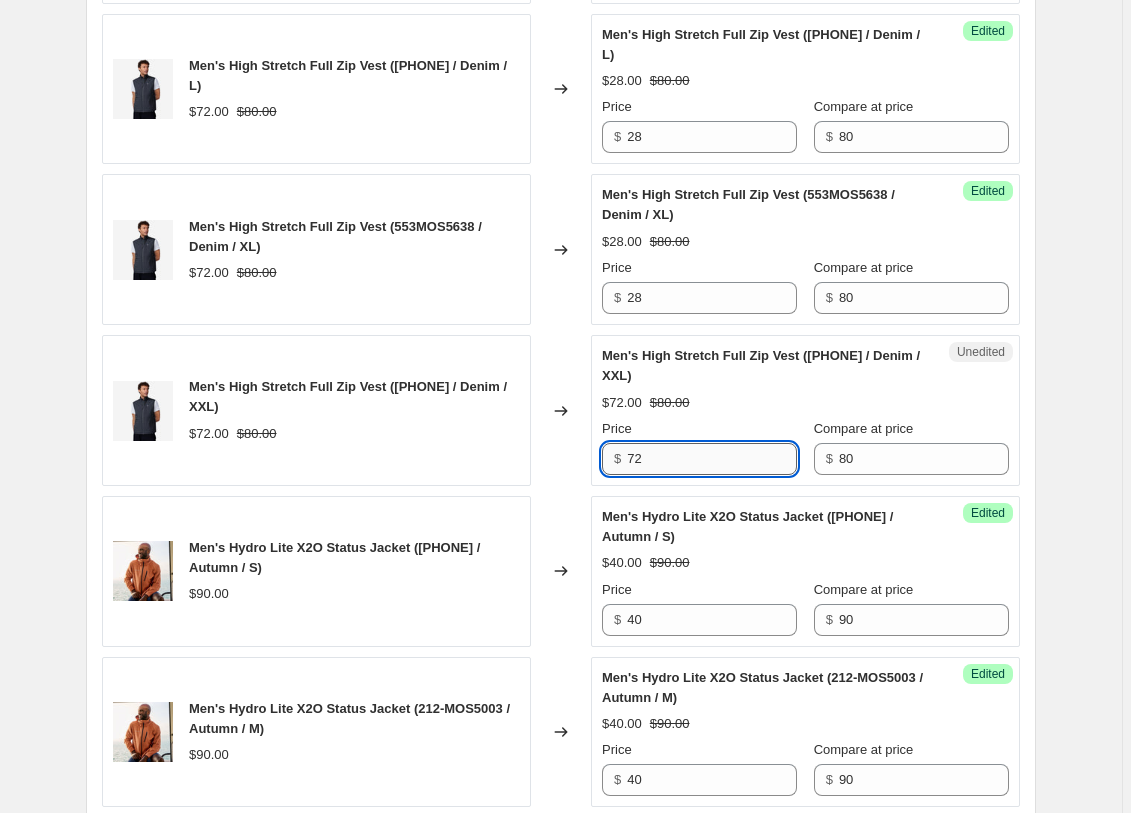 click on "72" at bounding box center (712, 459) 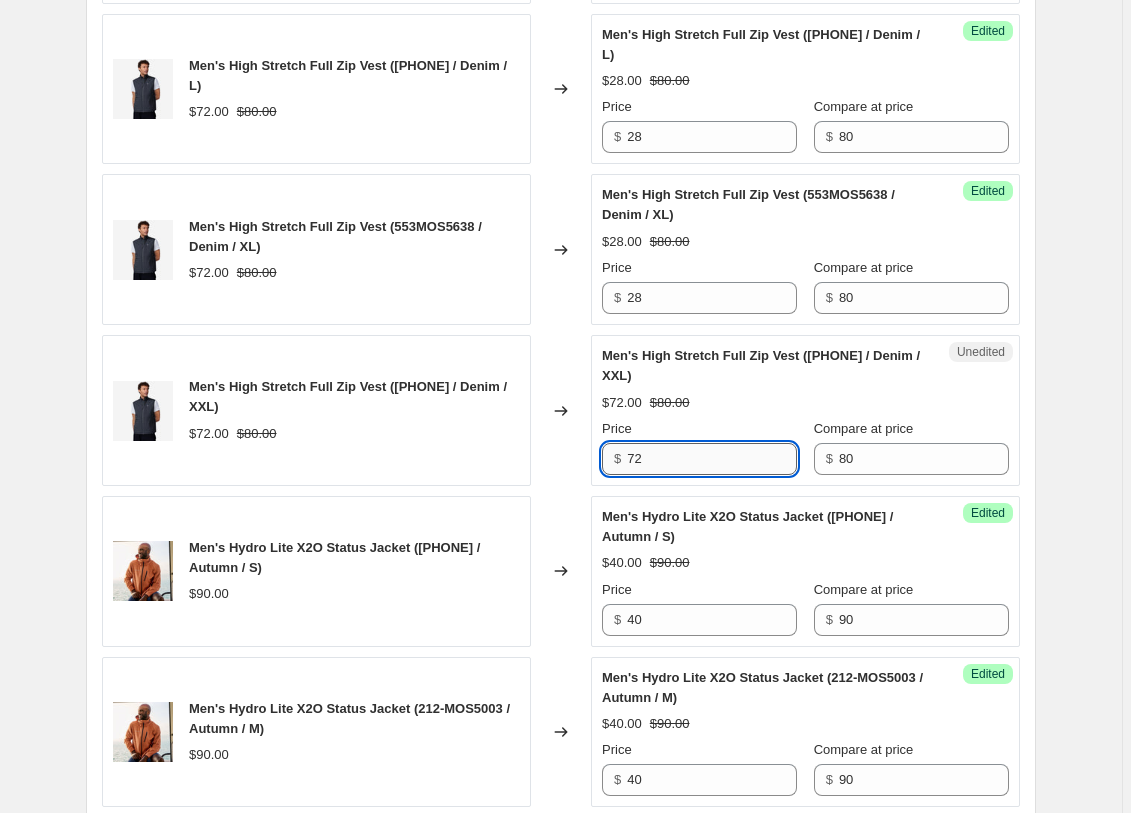 paste on "28" 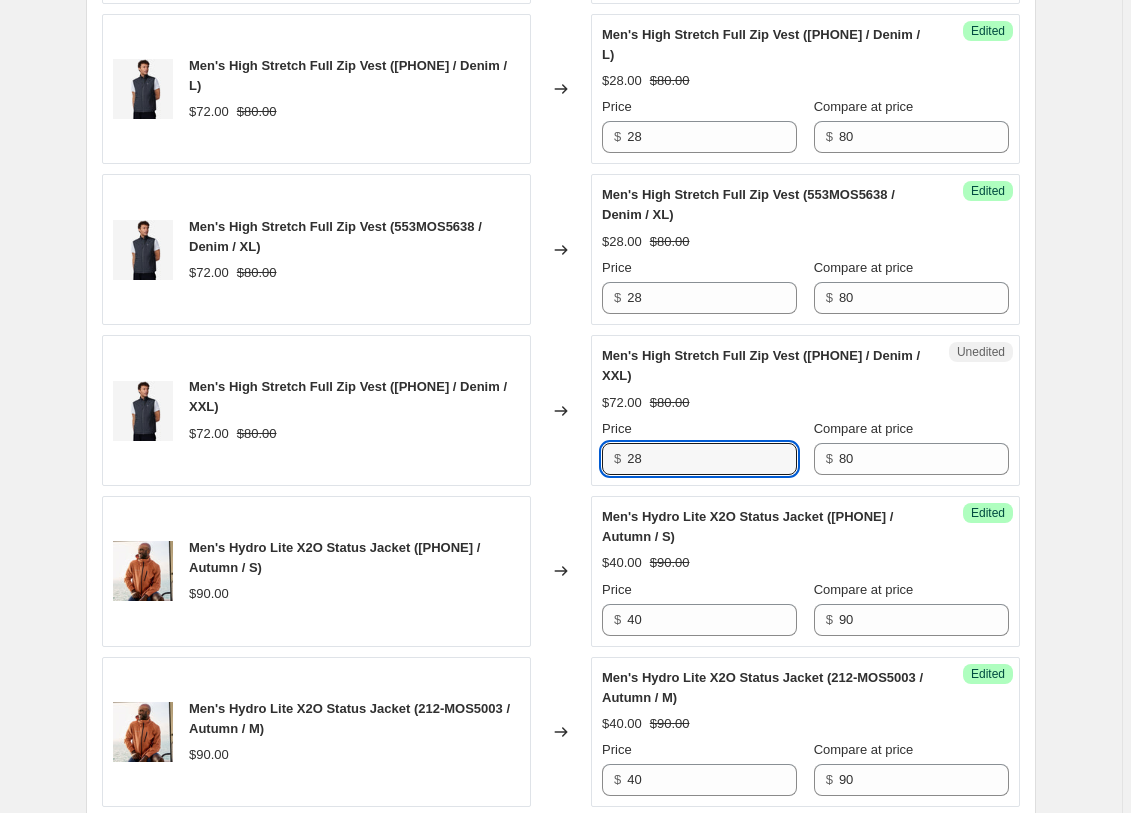 type on "28" 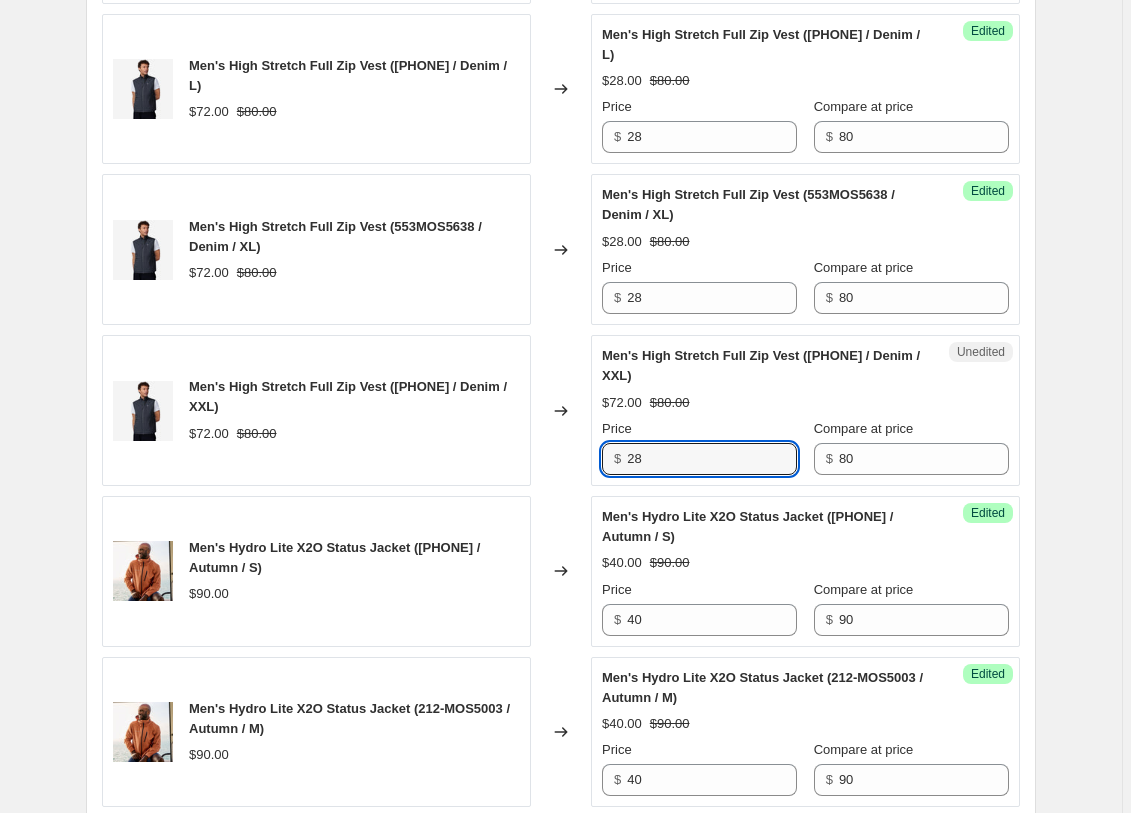 click on "Changed to" at bounding box center (561, 410) 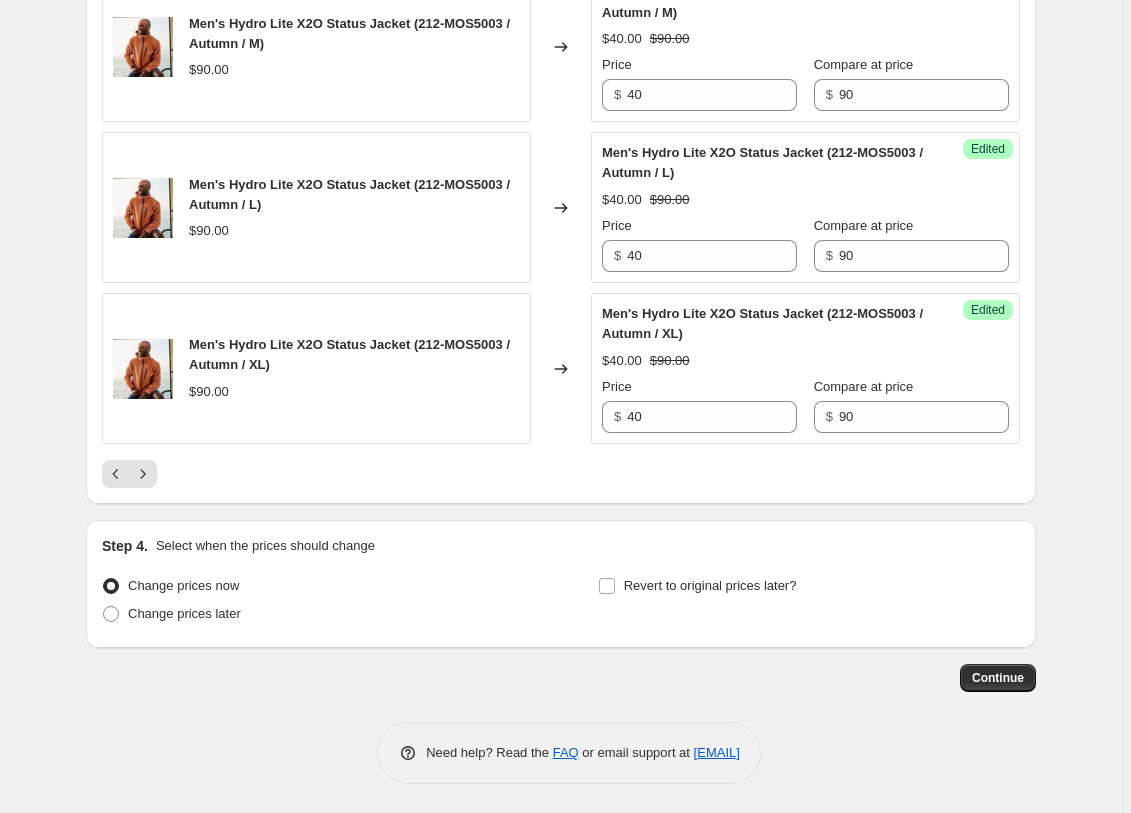 scroll, scrollTop: 4029, scrollLeft: 0, axis: vertical 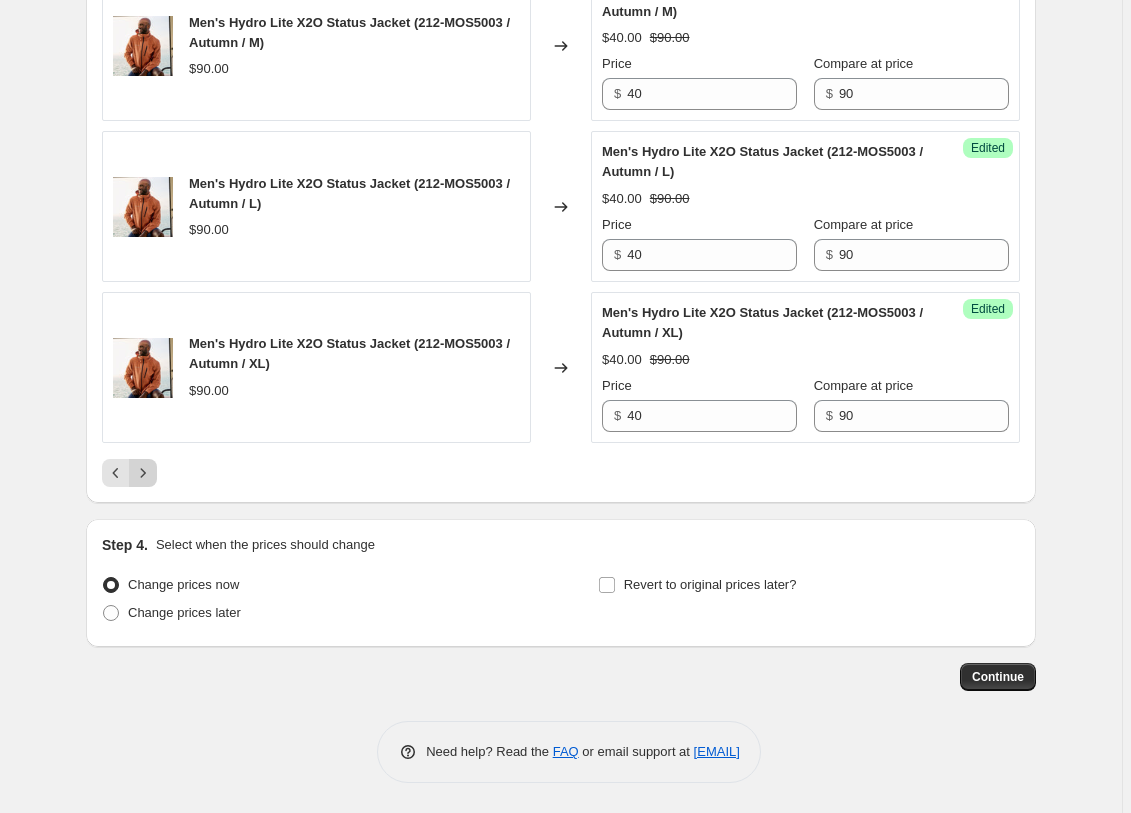 click 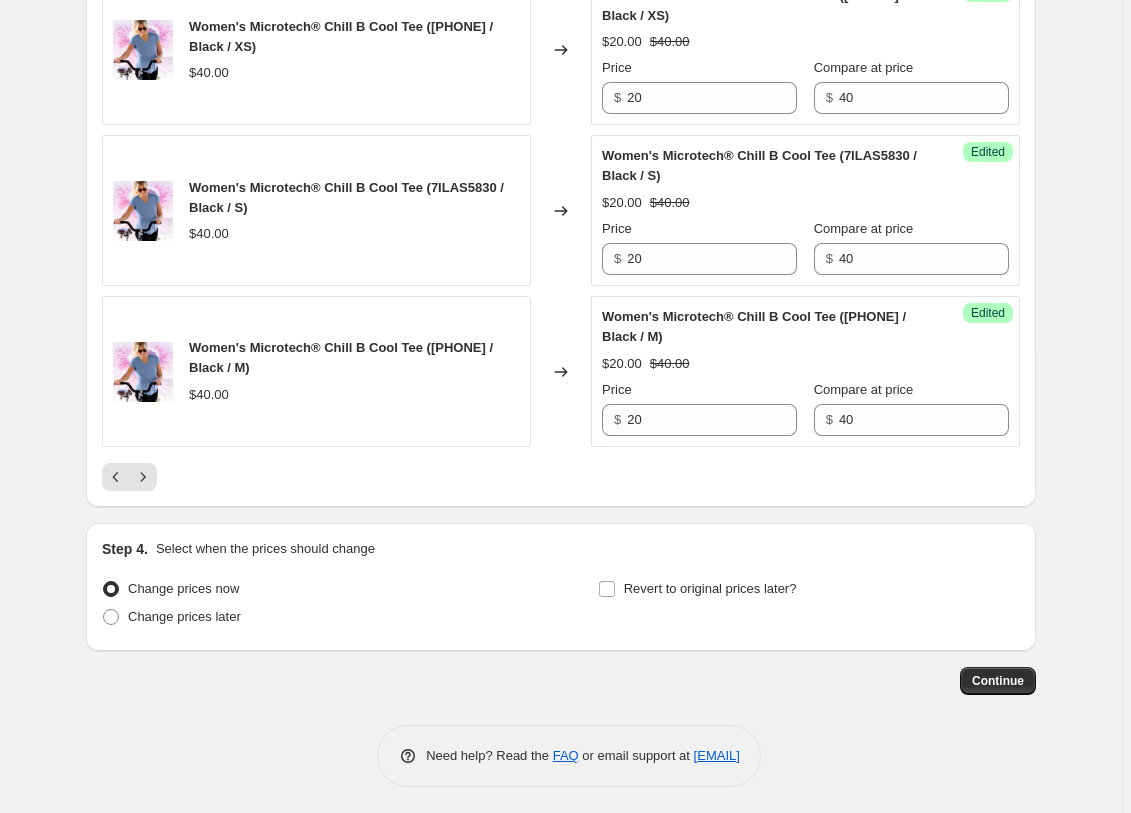 scroll, scrollTop: 4029, scrollLeft: 0, axis: vertical 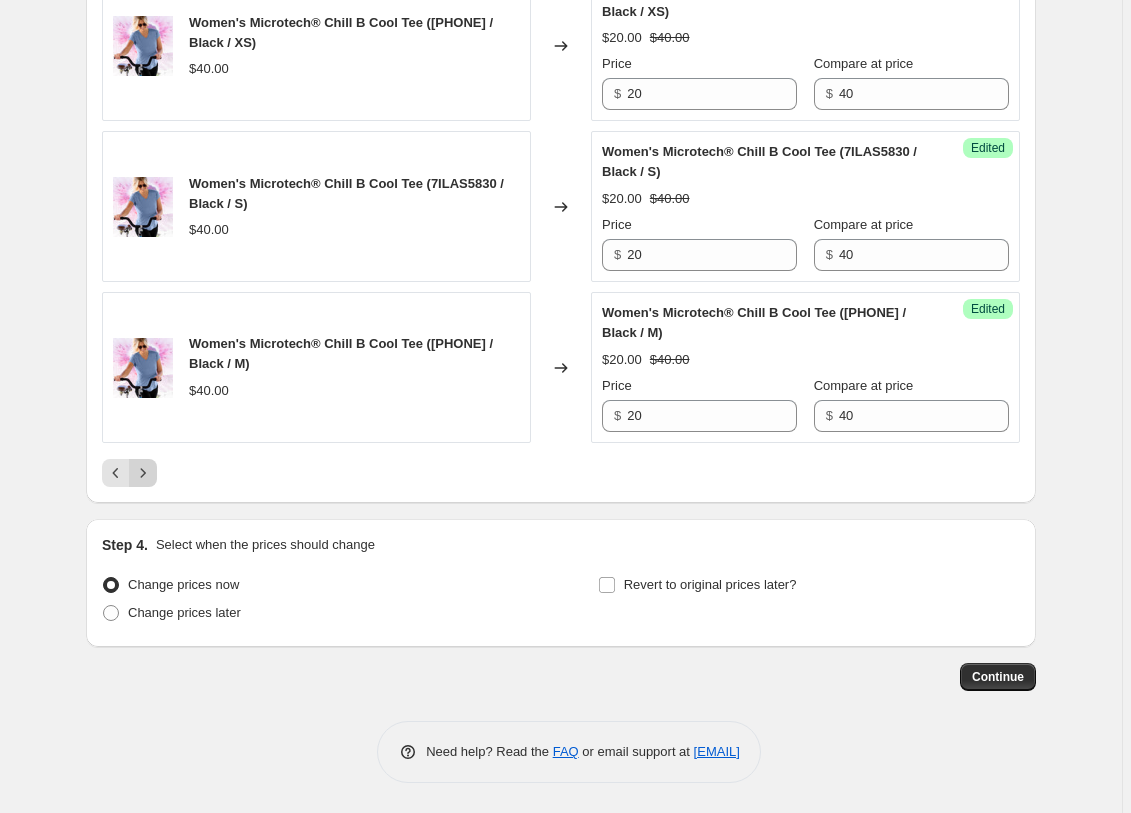 click 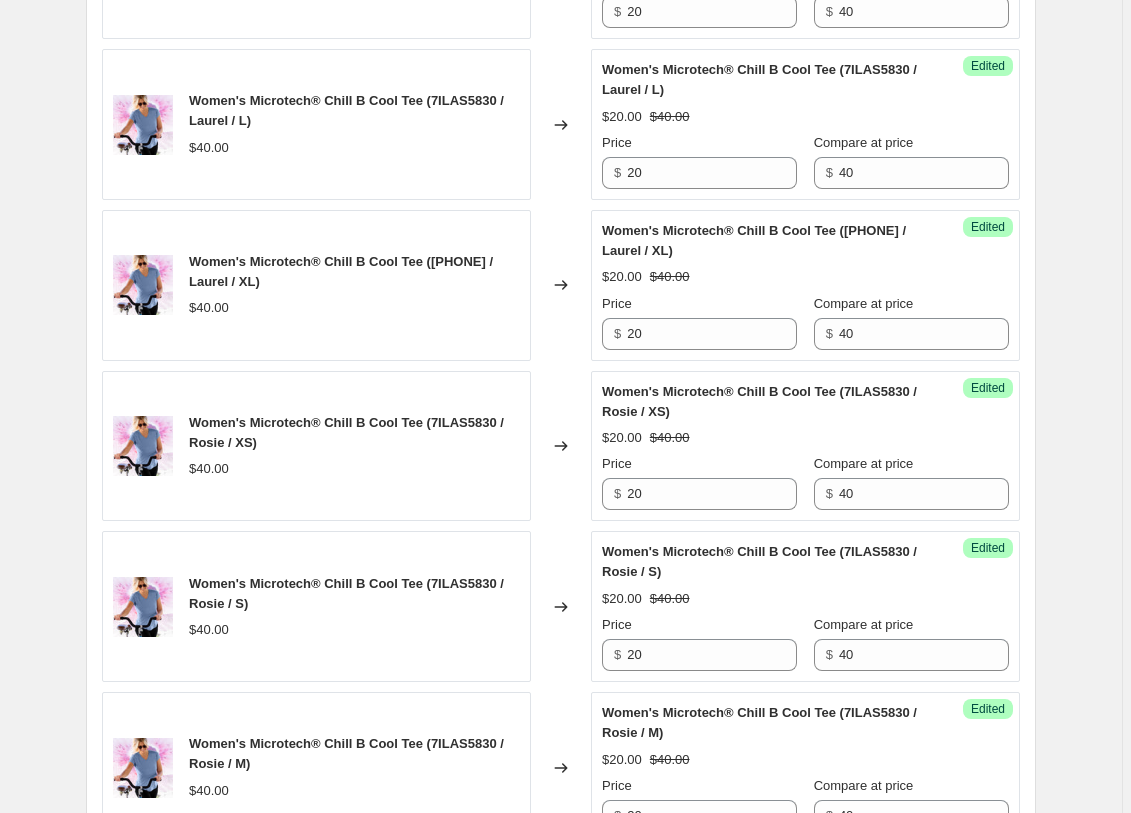 scroll, scrollTop: 4029, scrollLeft: 0, axis: vertical 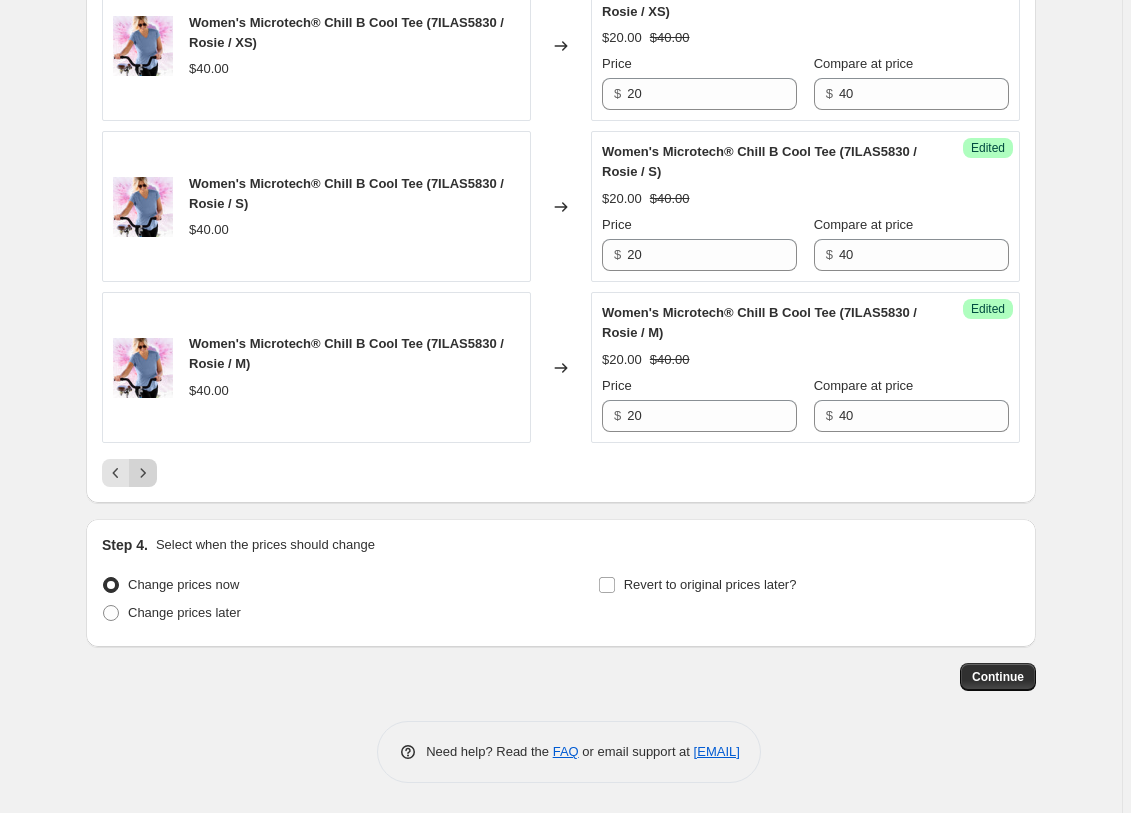 click 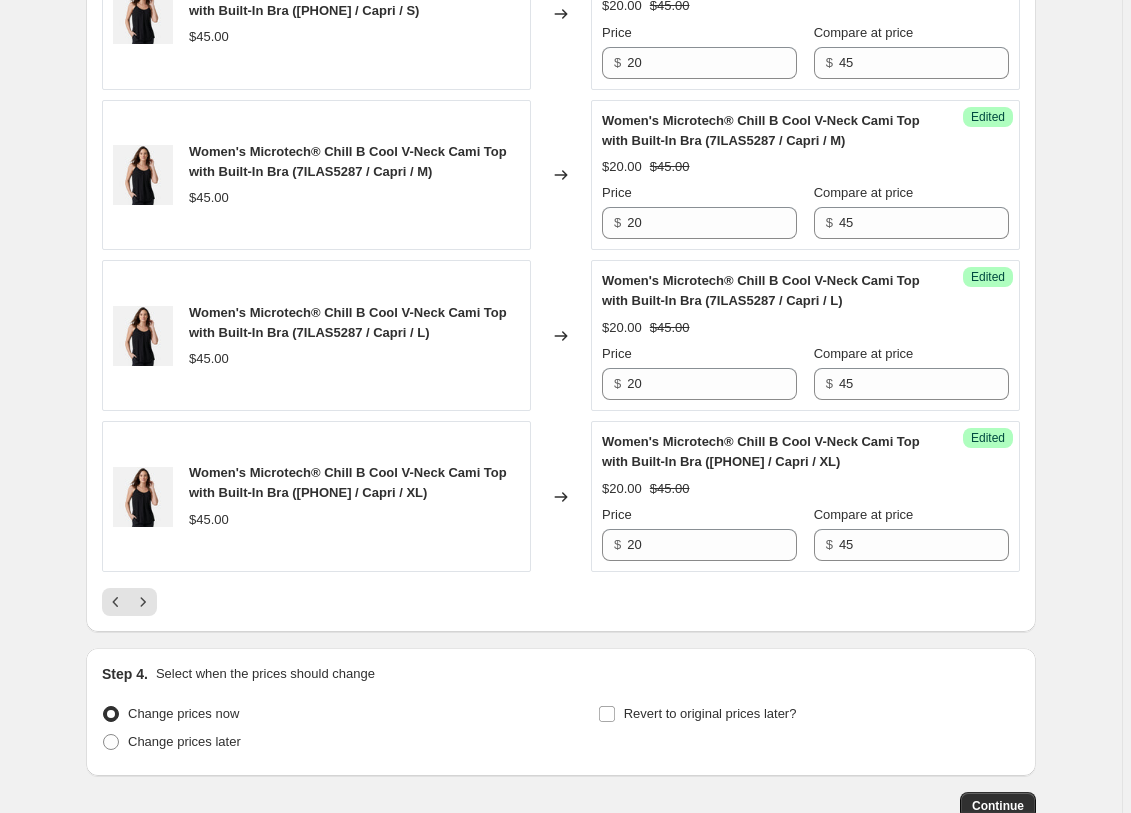 scroll, scrollTop: 3935, scrollLeft: 0, axis: vertical 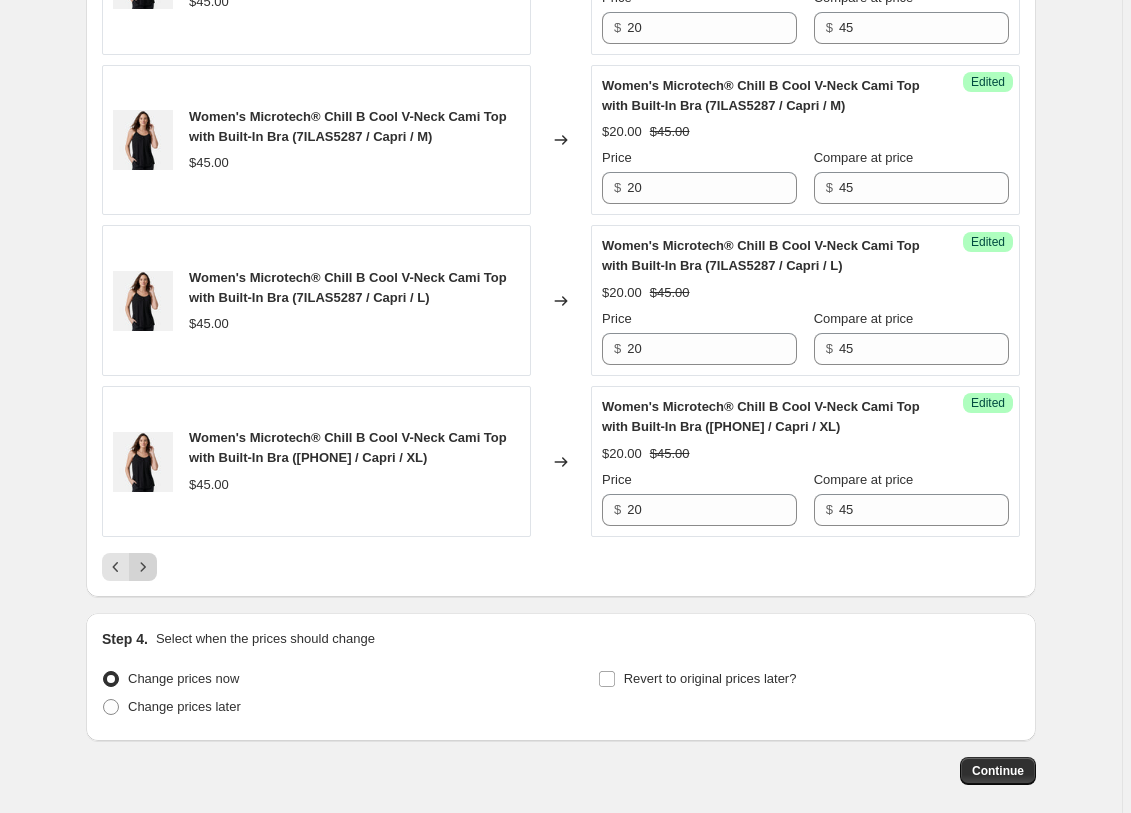 click 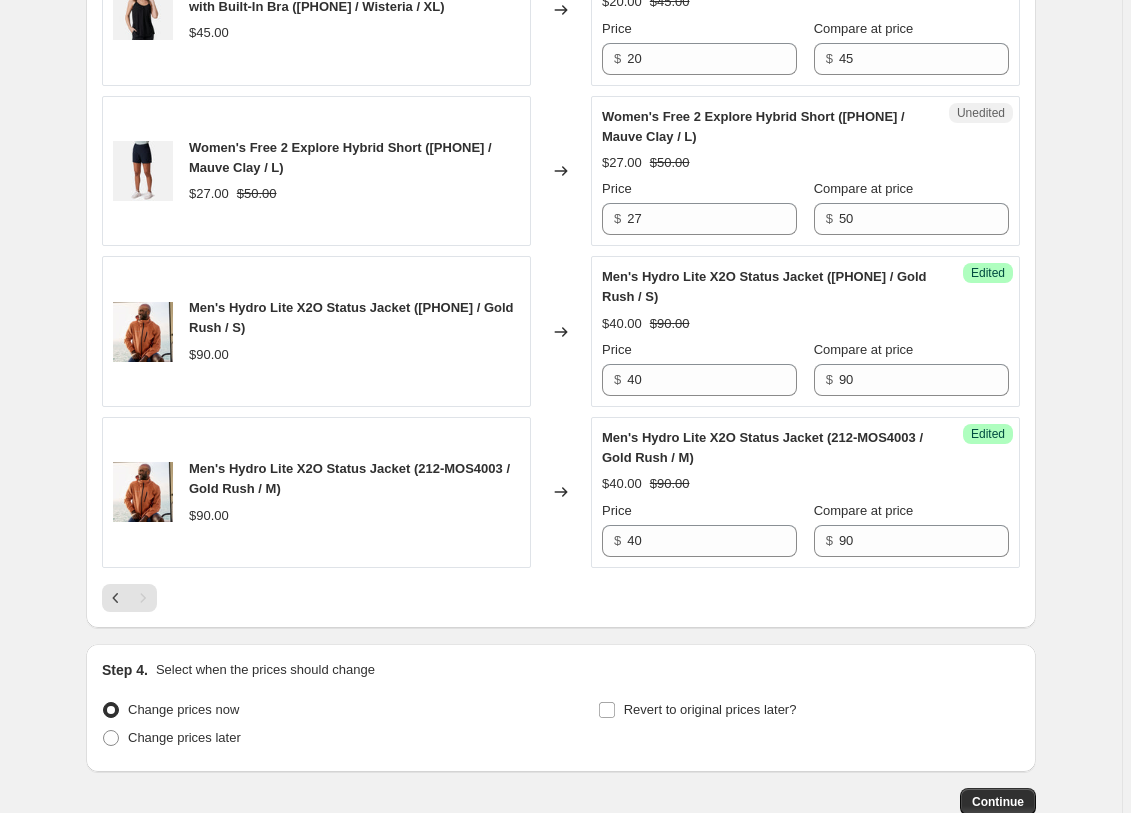 scroll, scrollTop: 1939, scrollLeft: 0, axis: vertical 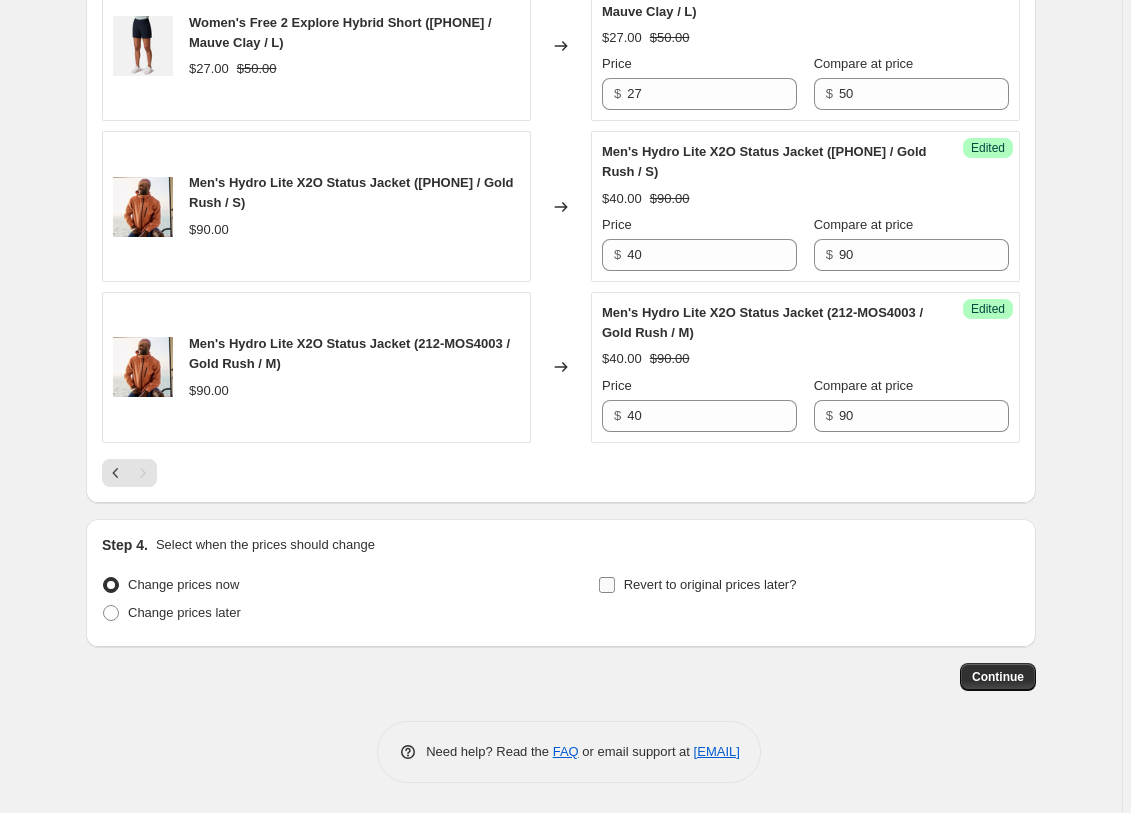 click on "Revert to original prices later?" at bounding box center (710, 584) 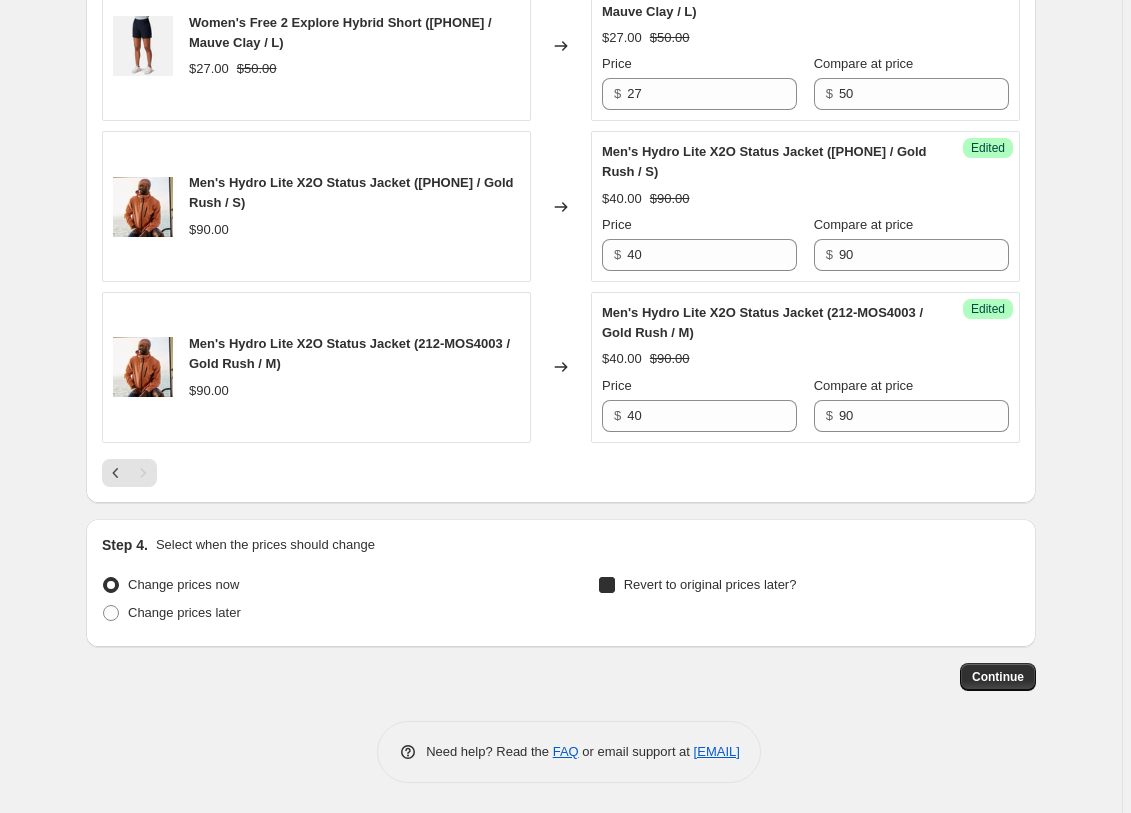 checkbox on "true" 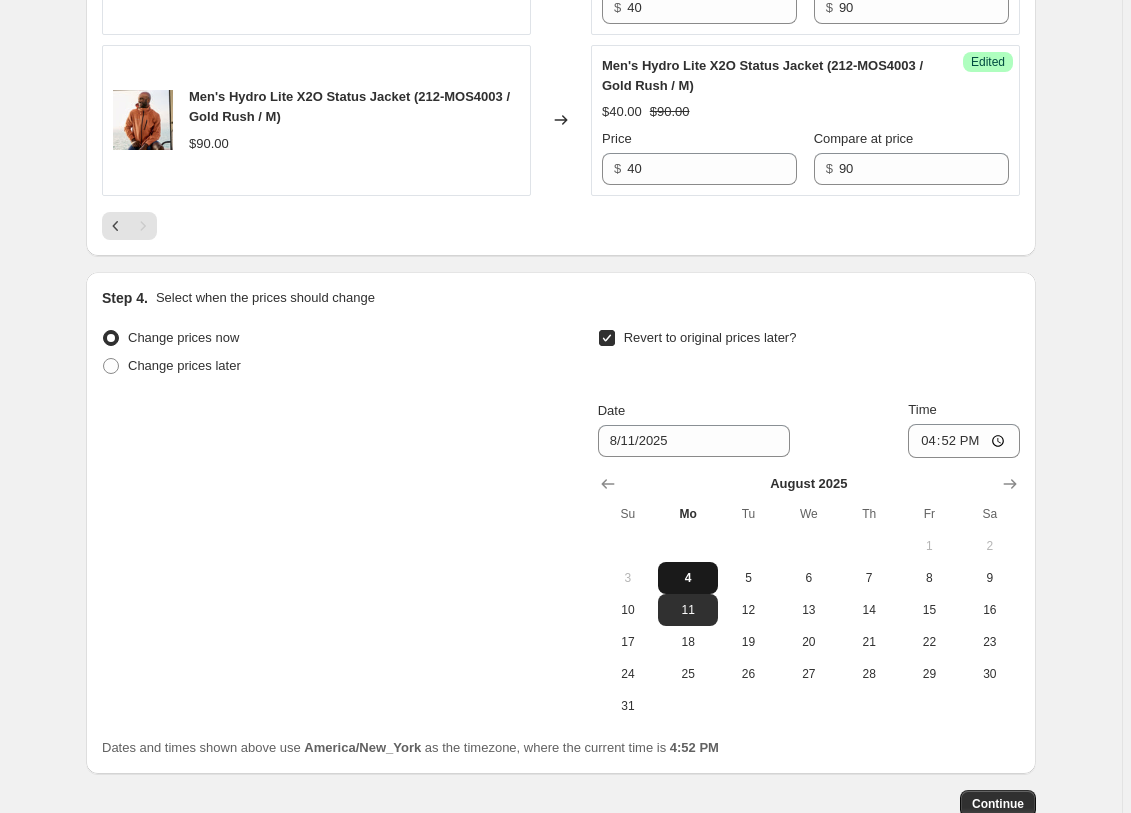 scroll, scrollTop: 2245, scrollLeft: 0, axis: vertical 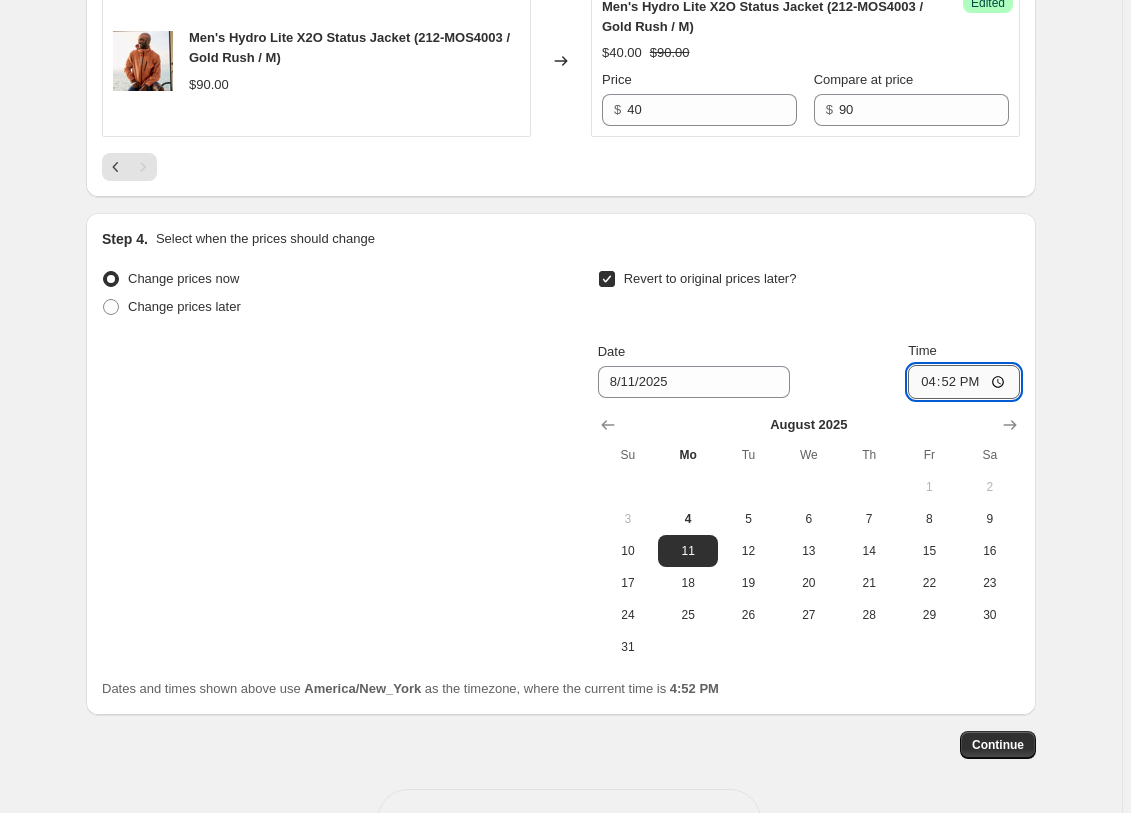 click on "16:52" at bounding box center [964, 382] 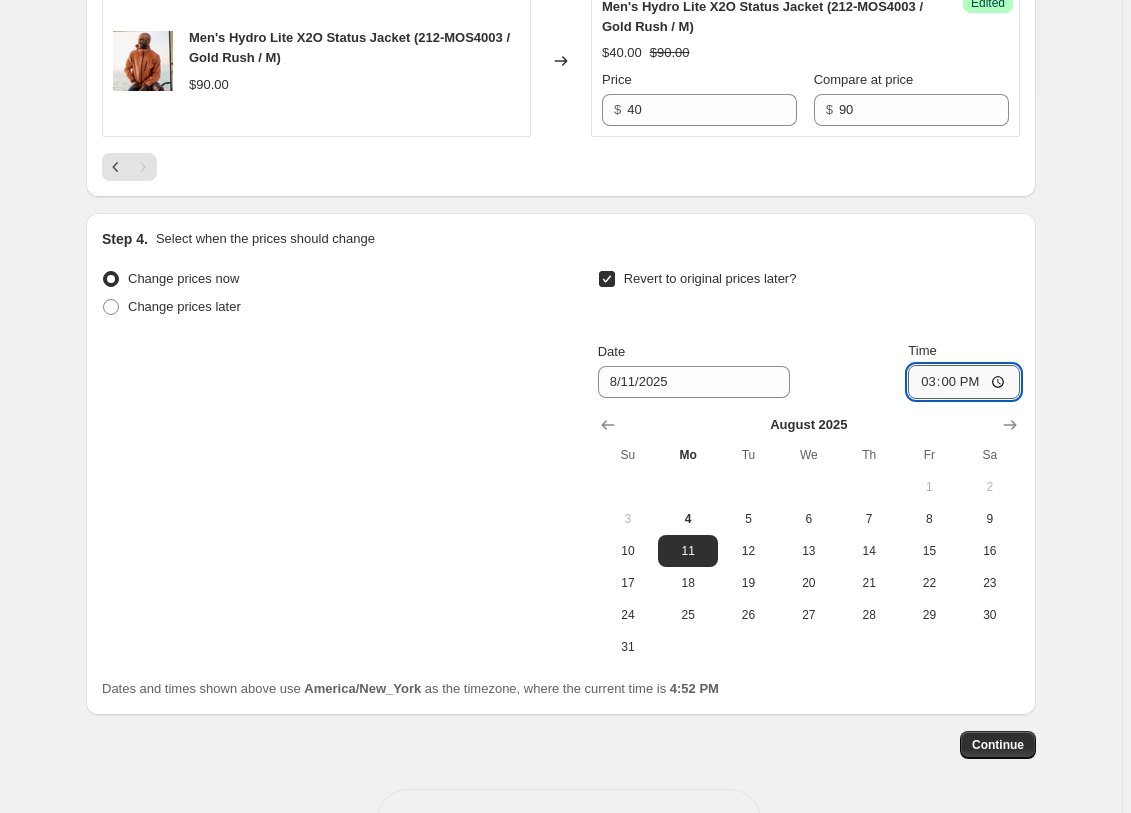 type on "03:00" 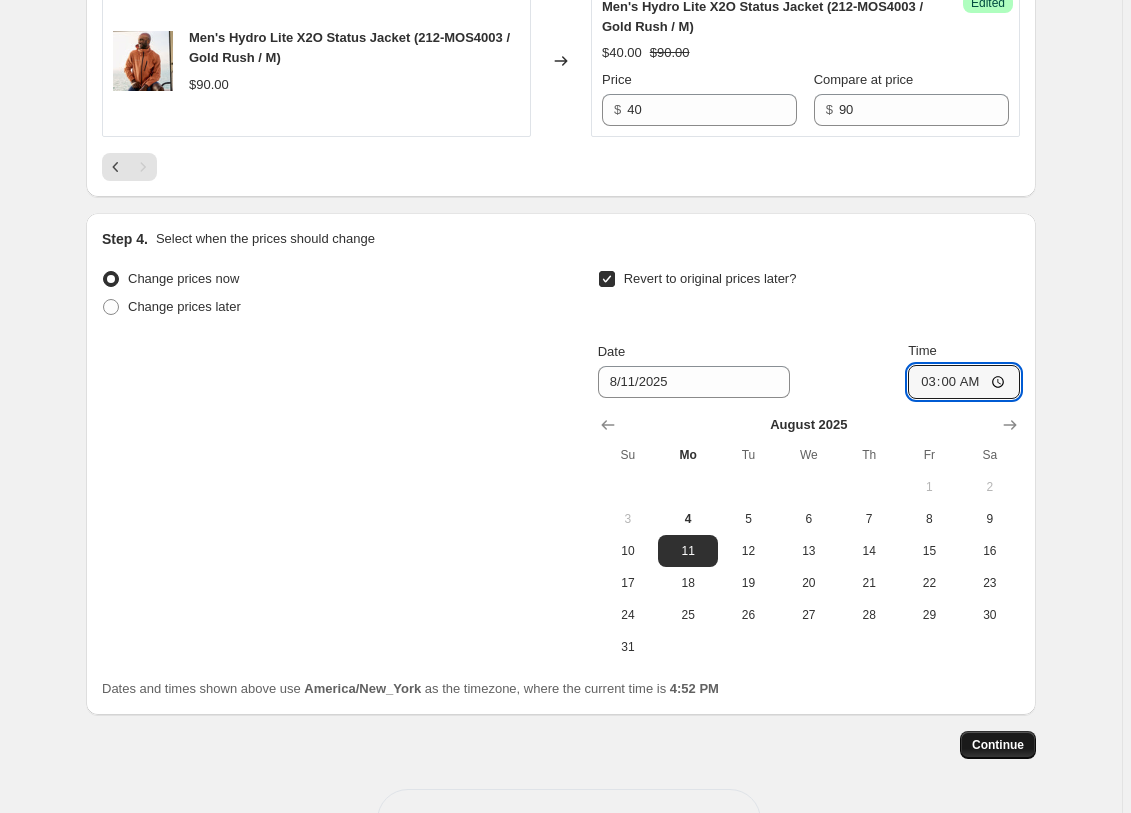 click on "Continue" at bounding box center [998, 745] 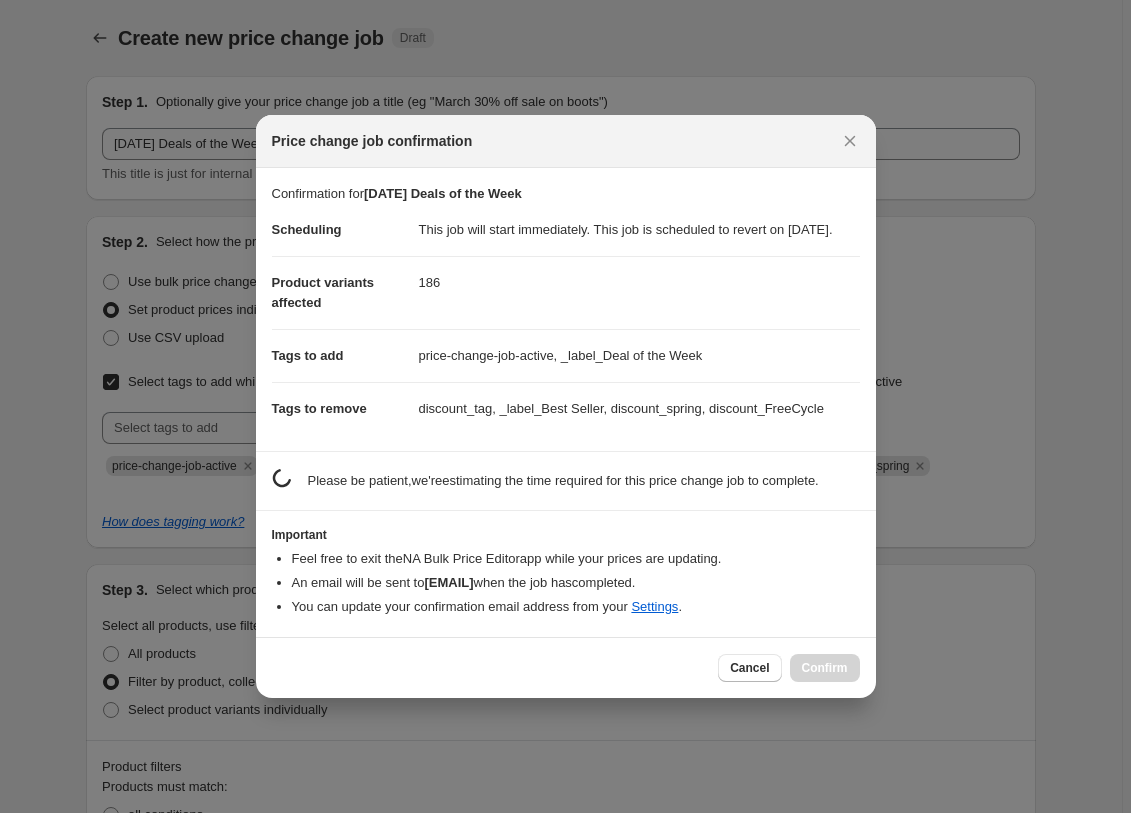 scroll, scrollTop: 0, scrollLeft: 0, axis: both 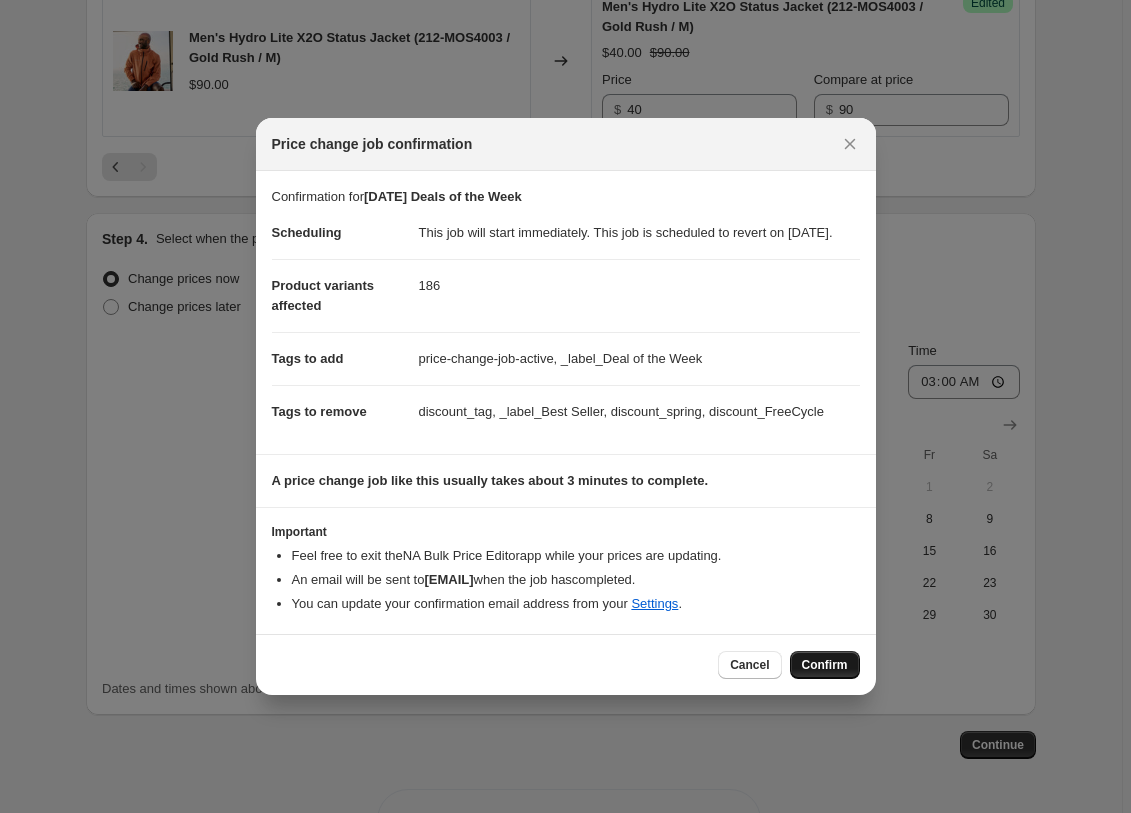 click on "Confirm" at bounding box center [825, 665] 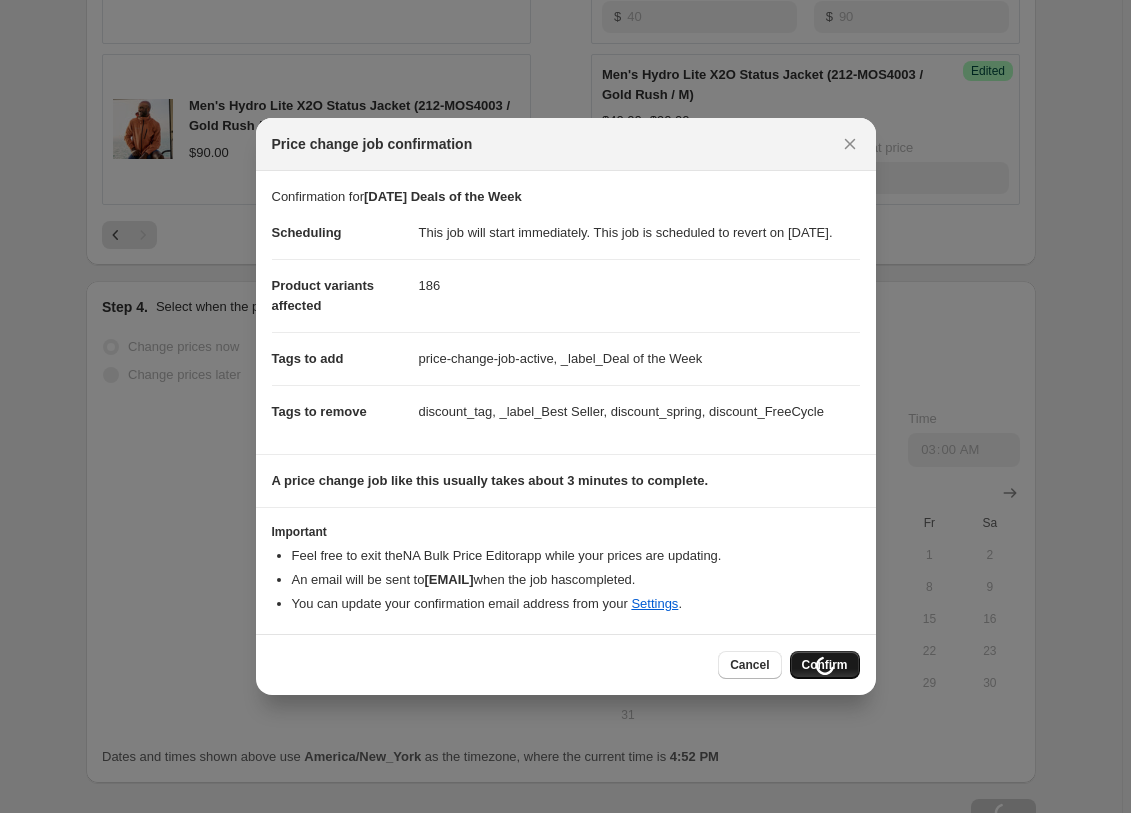 scroll, scrollTop: 2313, scrollLeft: 0, axis: vertical 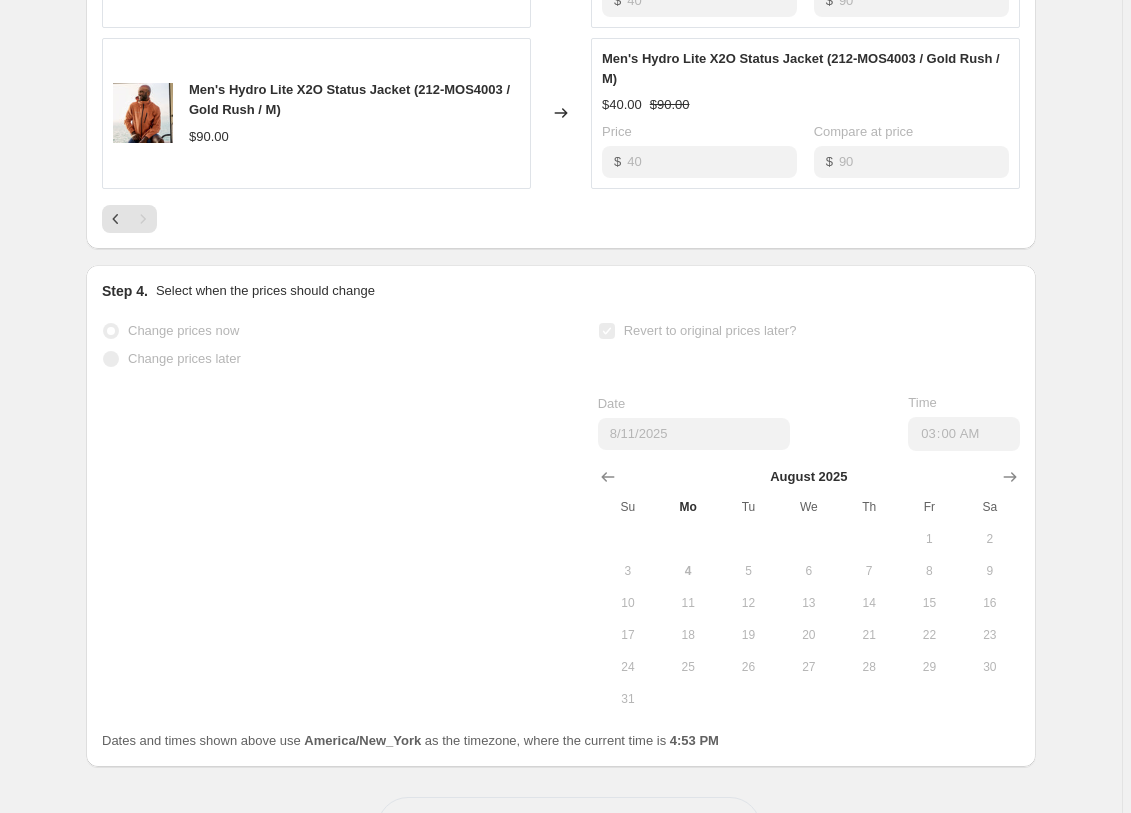 click on "The prices are currently being updated. This job cannot be edited because it is currently in progress. Stop changing prices and revert Step 1. Optionally give your price change job a title (eg "March 30% off sale on boots") [DATE] Deals of the Week This title is just for internal use, customers won't see it Step 2. Select how the prices should change Use bulk price change rules Set product prices individually Use CSV upload Select tags to add while price change is active Submit price-change-job-active _label_Deal of the Week Select tags to remove while price change is active Submit discount_tag _label_Best Seller discount_spring discount_FreeCycle How does tagging work? Step 3. Select which products should change in price Select all products, use filters, or select products variants individually All products Filter by product, collection, tag, vendor, product type, variant title, or inventory Select product variants individually Product filters Products must match: all conditions any condition The product $" at bounding box center [553, -735] 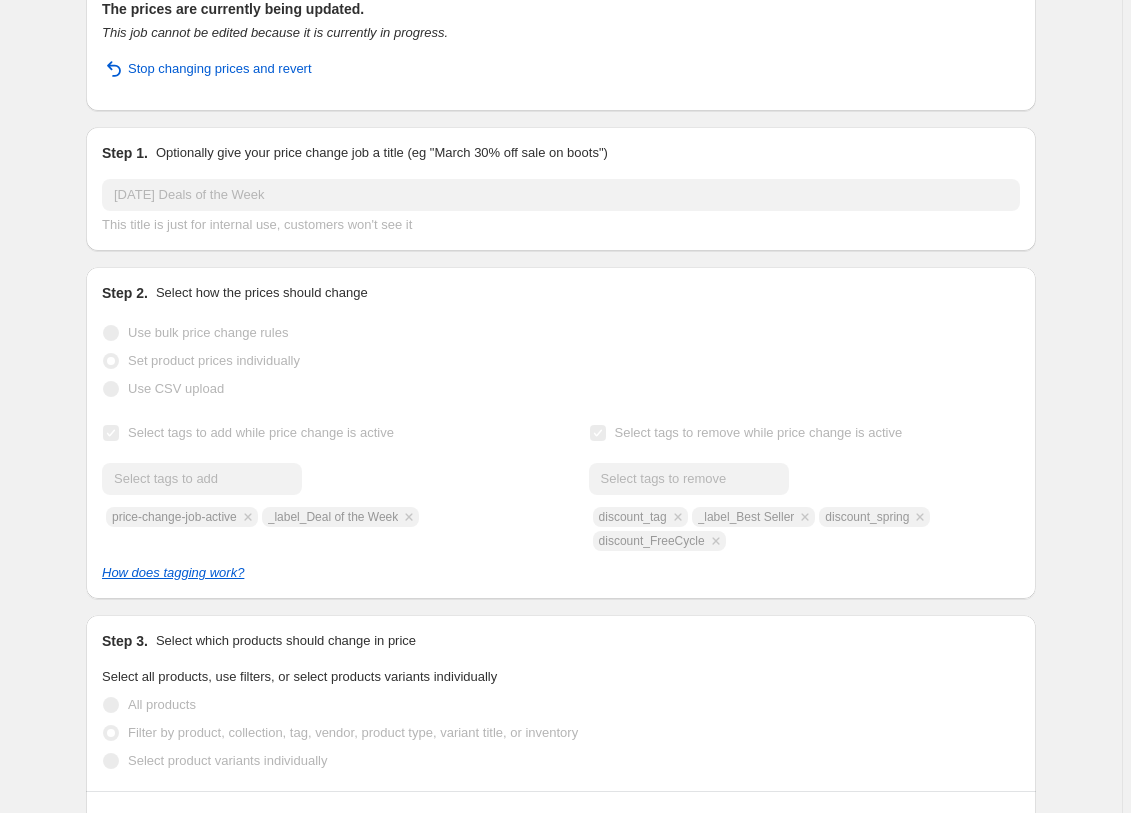 scroll, scrollTop: 0, scrollLeft: 0, axis: both 